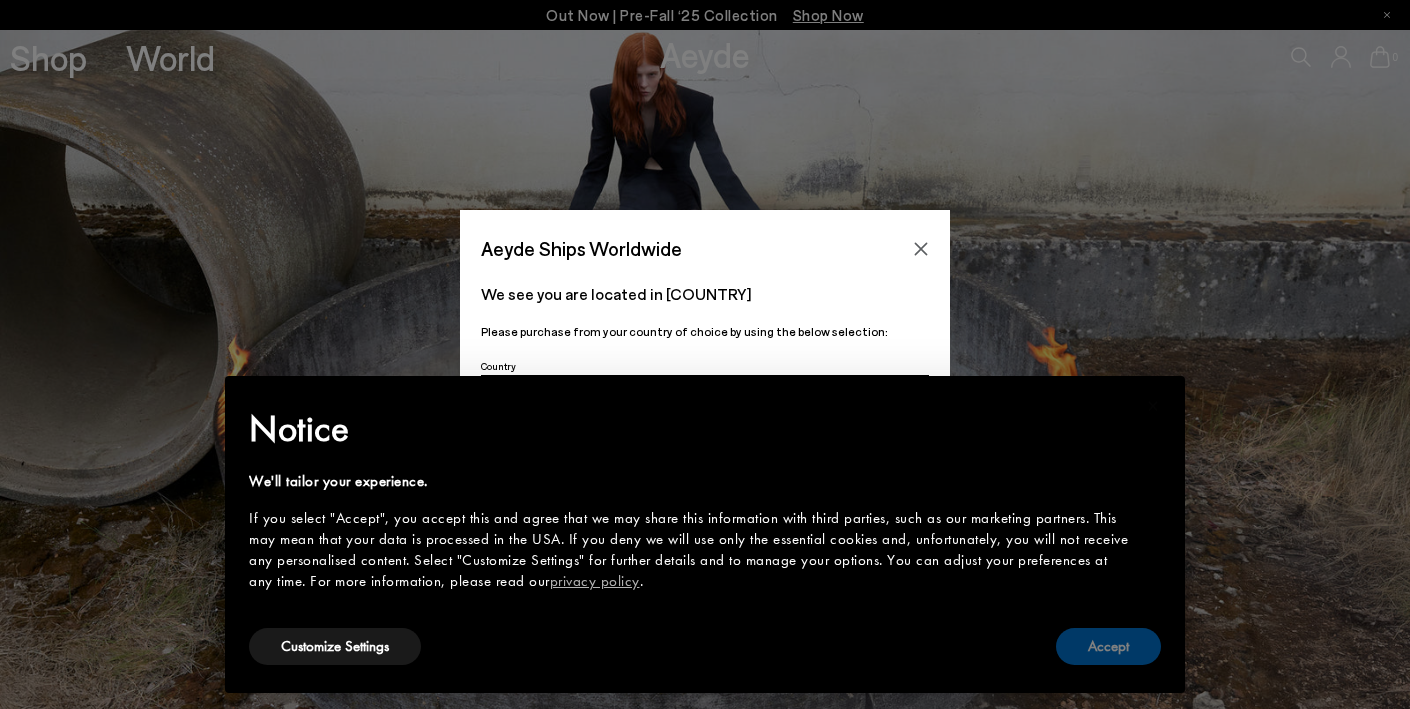 scroll, scrollTop: 0, scrollLeft: 0, axis: both 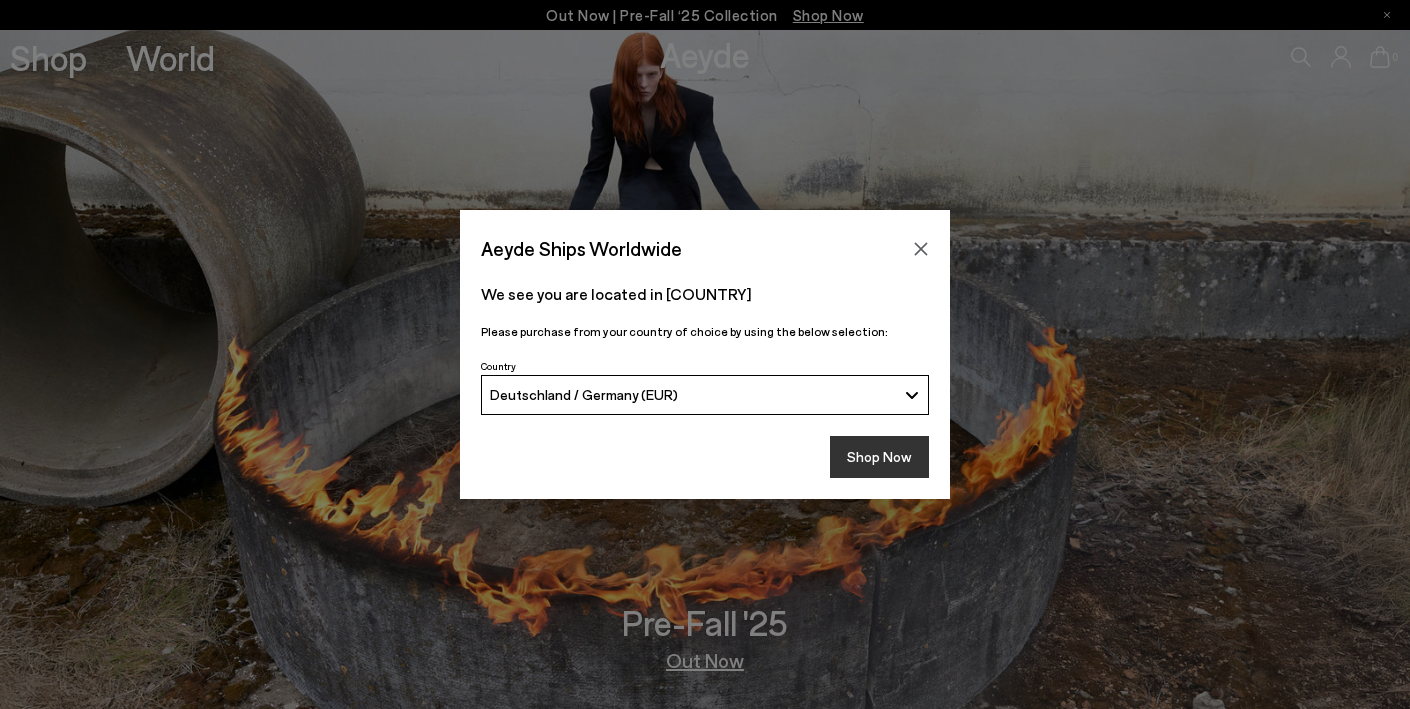 click on "Shop Now" at bounding box center (879, 457) 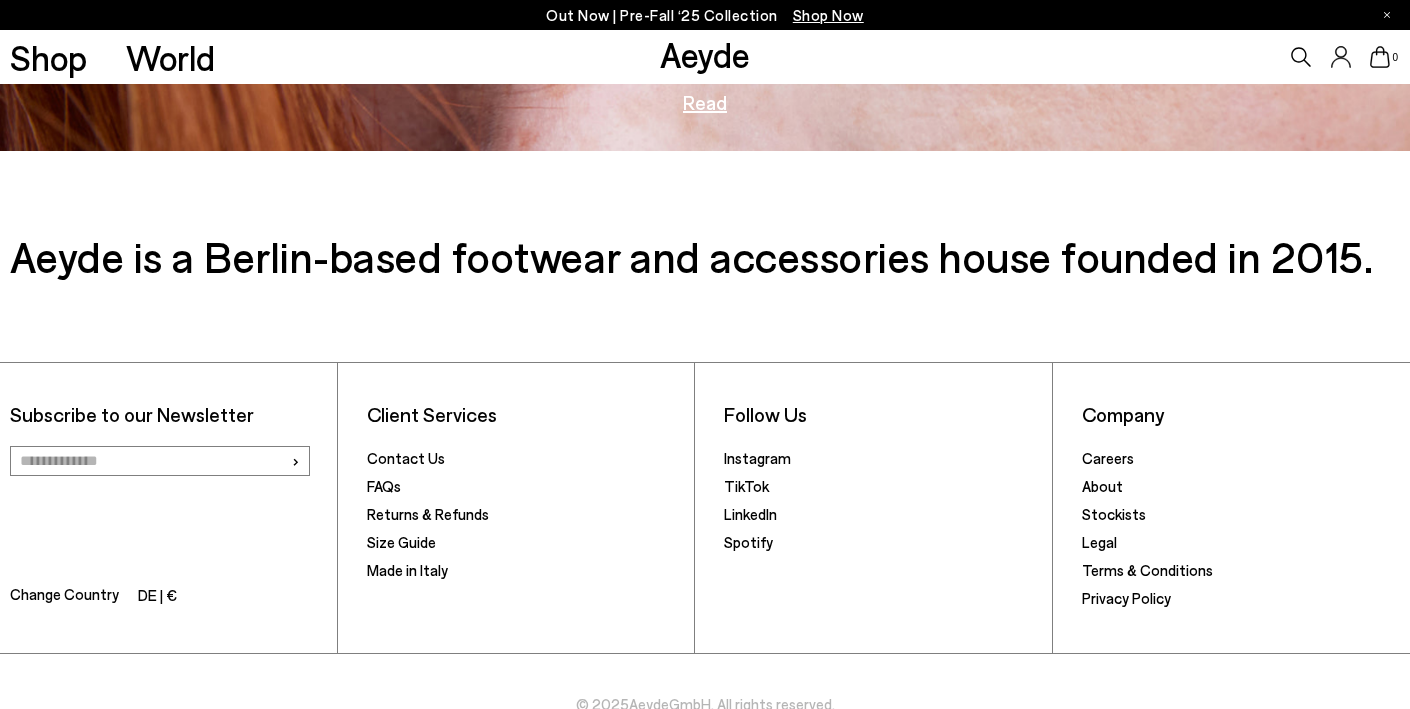 scroll, scrollTop: 3166, scrollLeft: 0, axis: vertical 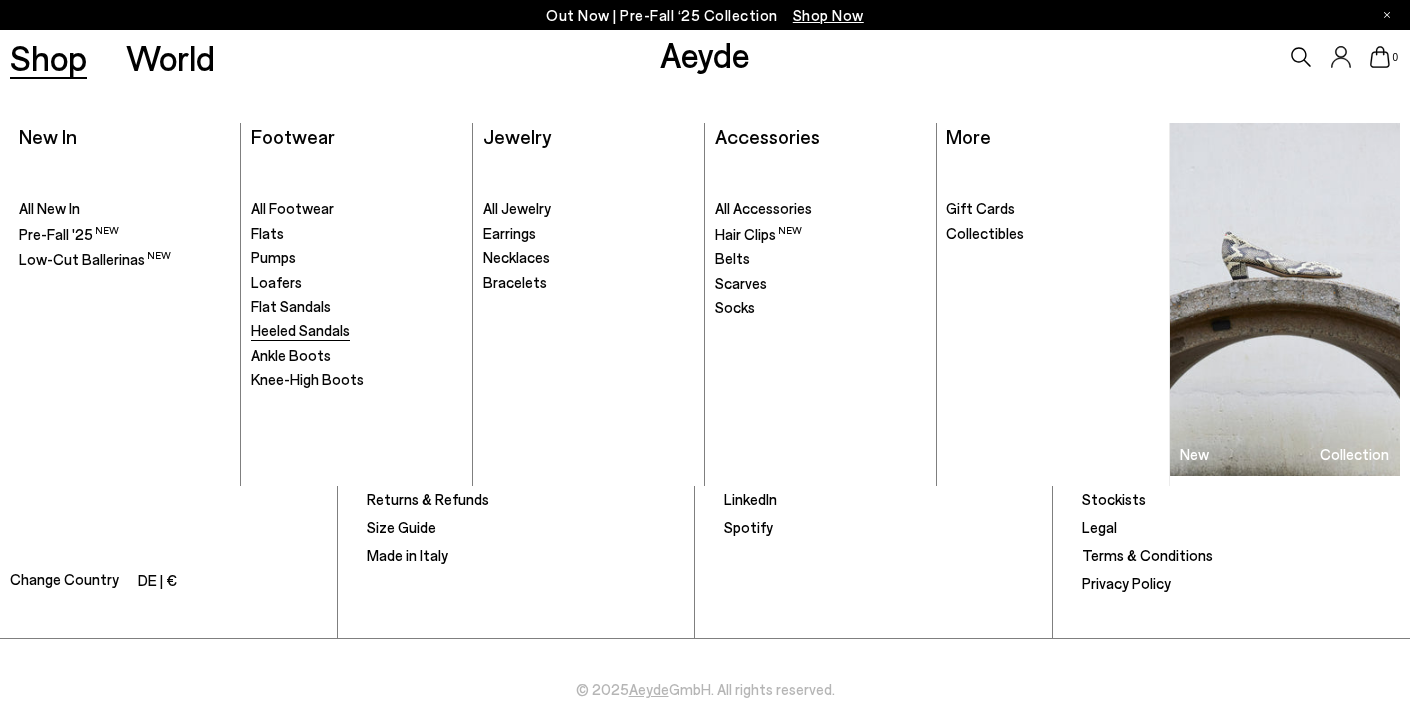 click on "Heeled Sandals" at bounding box center [300, 330] 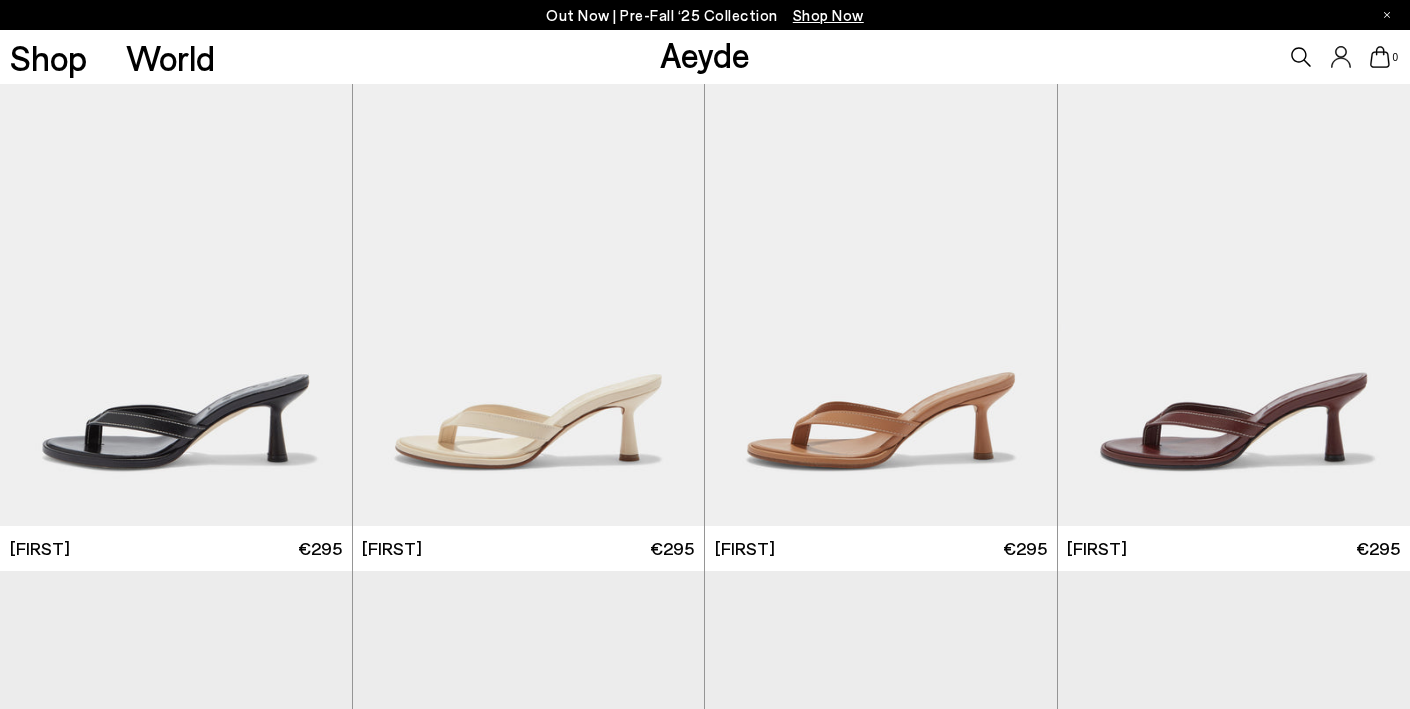 scroll, scrollTop: 0, scrollLeft: 0, axis: both 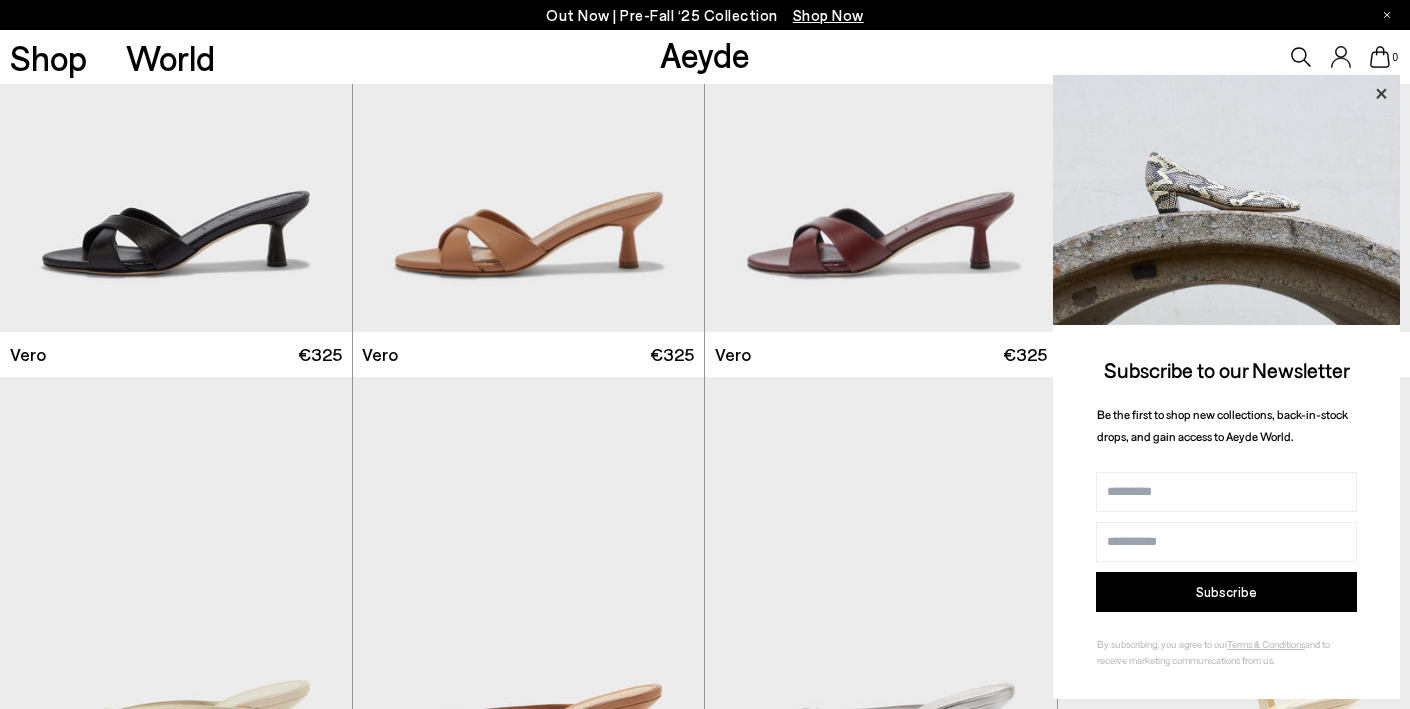 click 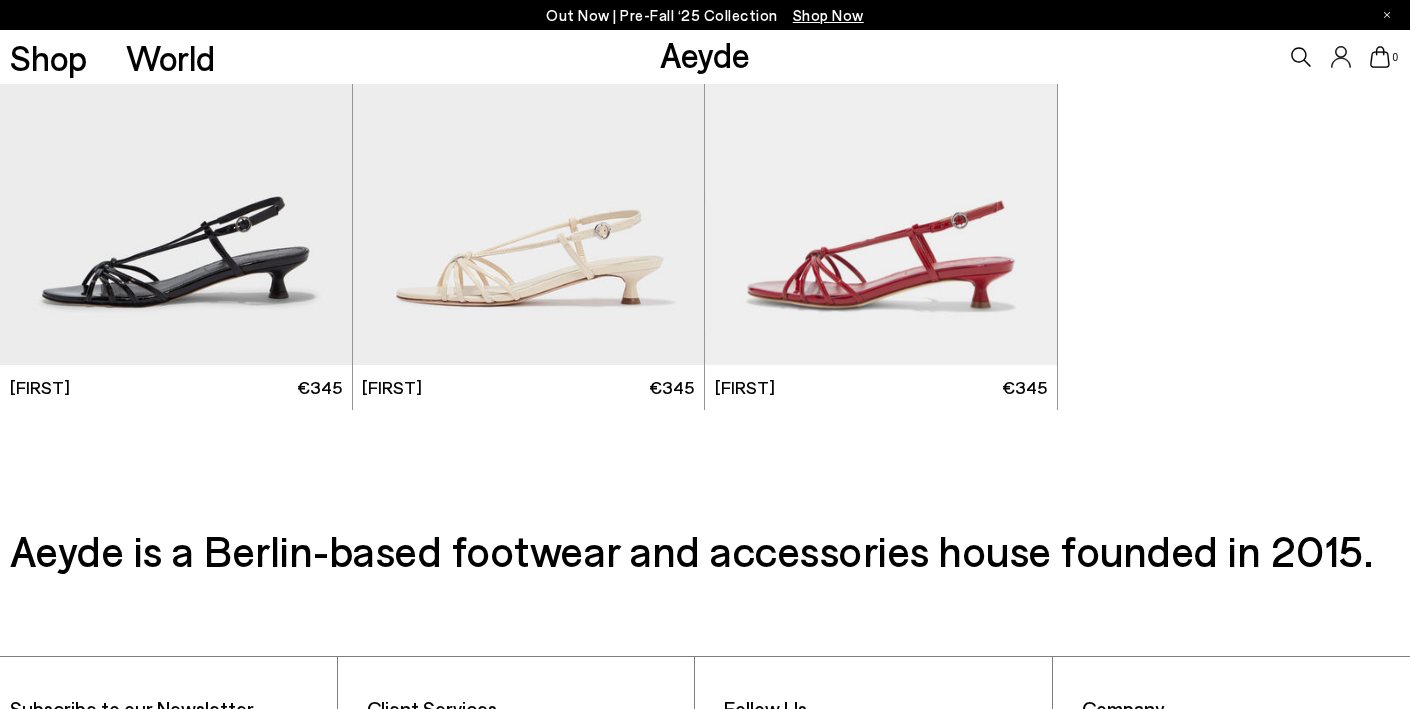 scroll, scrollTop: 4603, scrollLeft: 0, axis: vertical 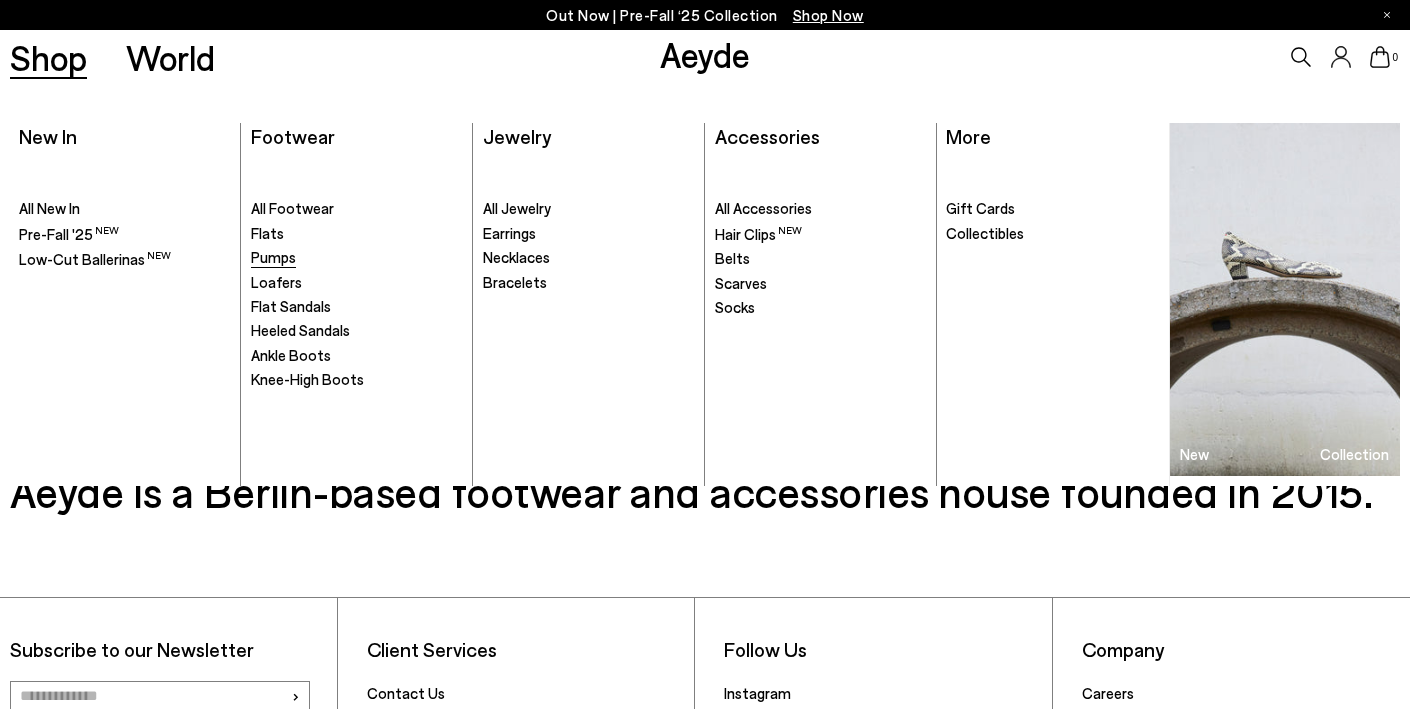 click on "Pumps" at bounding box center [273, 257] 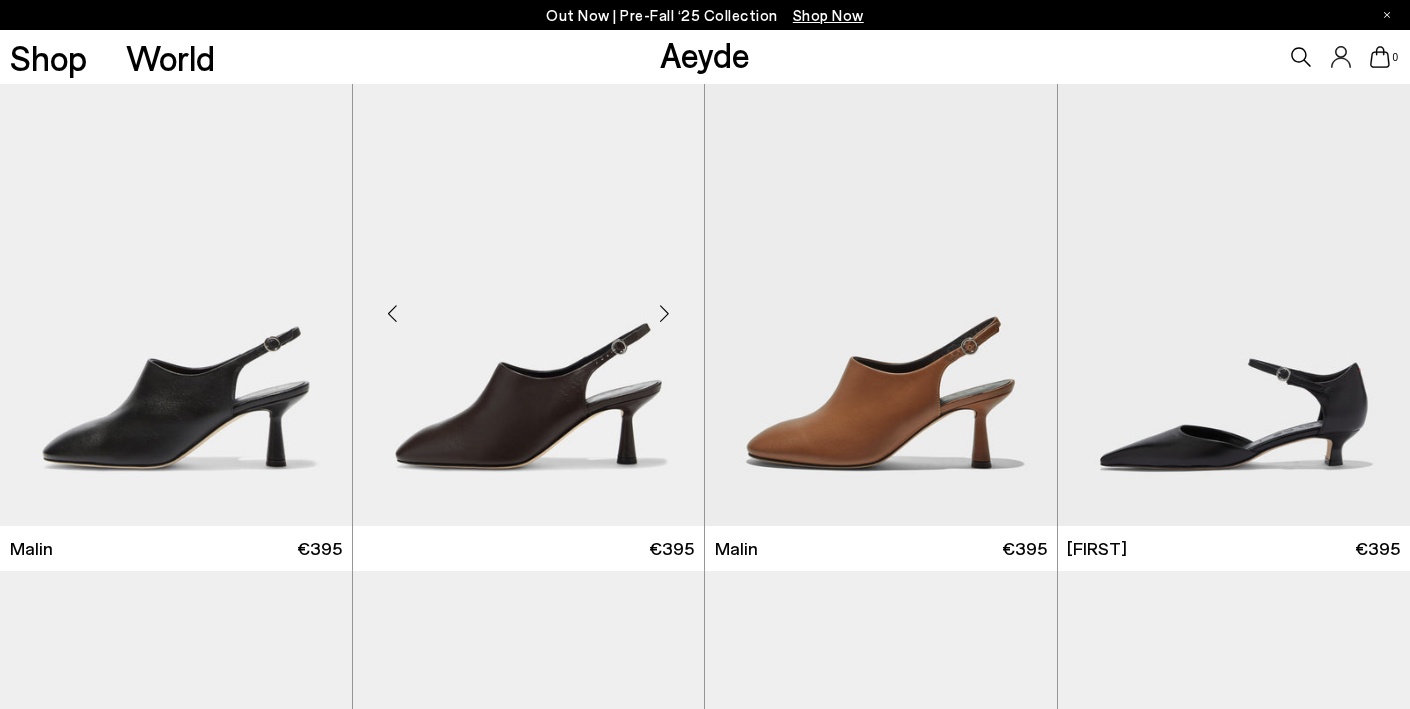 scroll, scrollTop: 0, scrollLeft: 0, axis: both 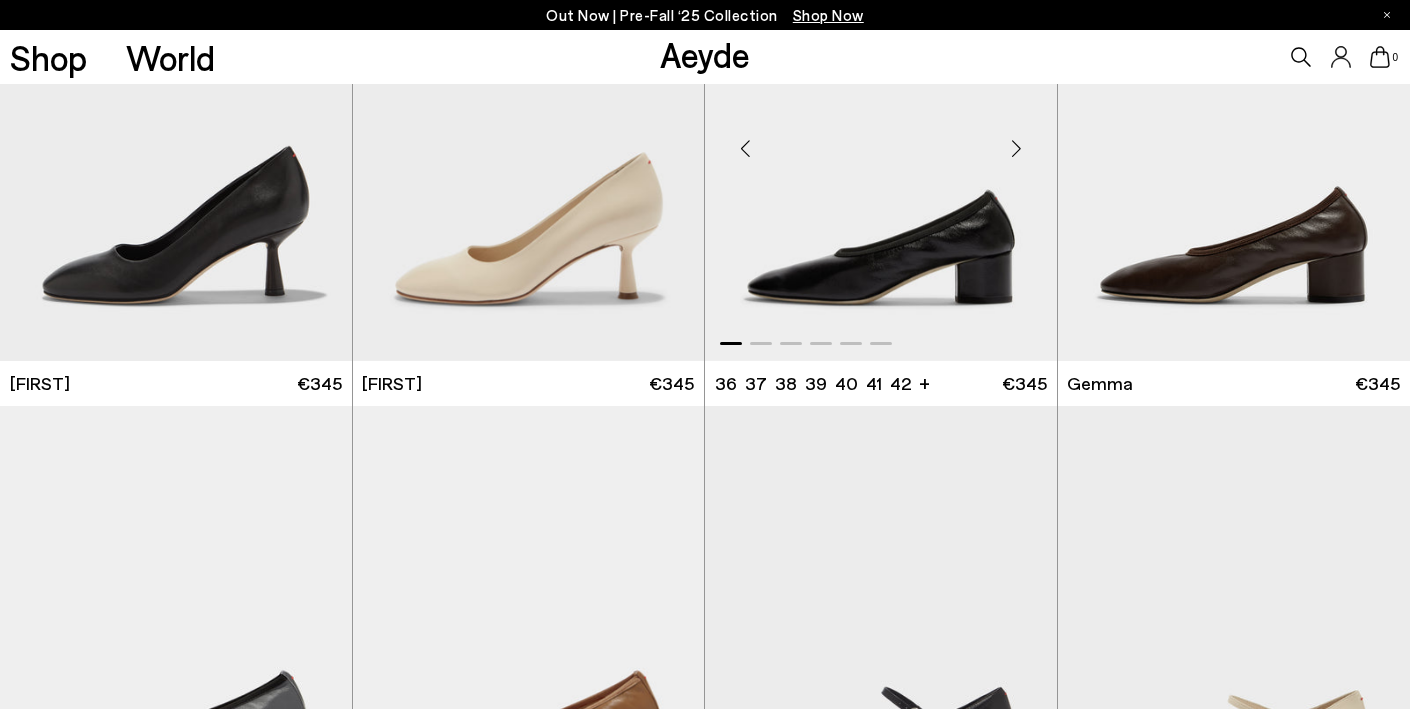 click at bounding box center (881, 140) 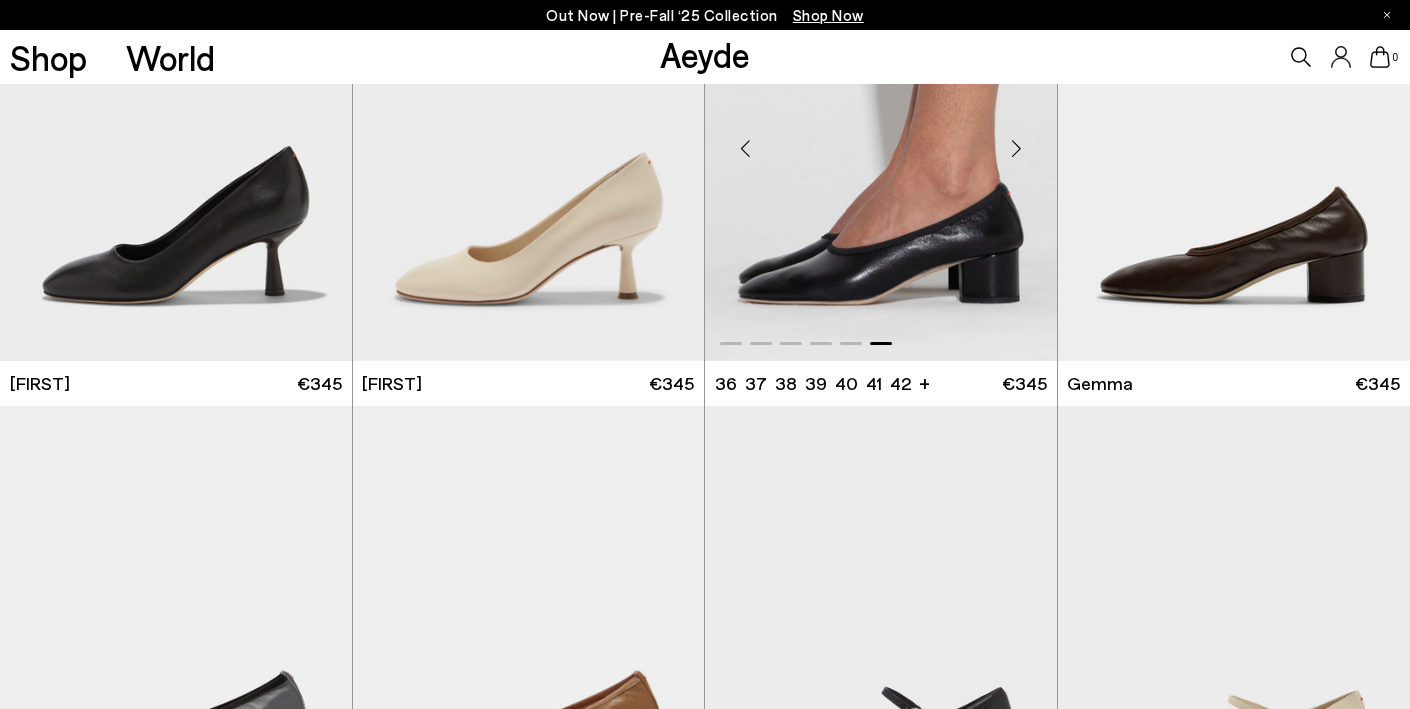 click at bounding box center (881, 140) 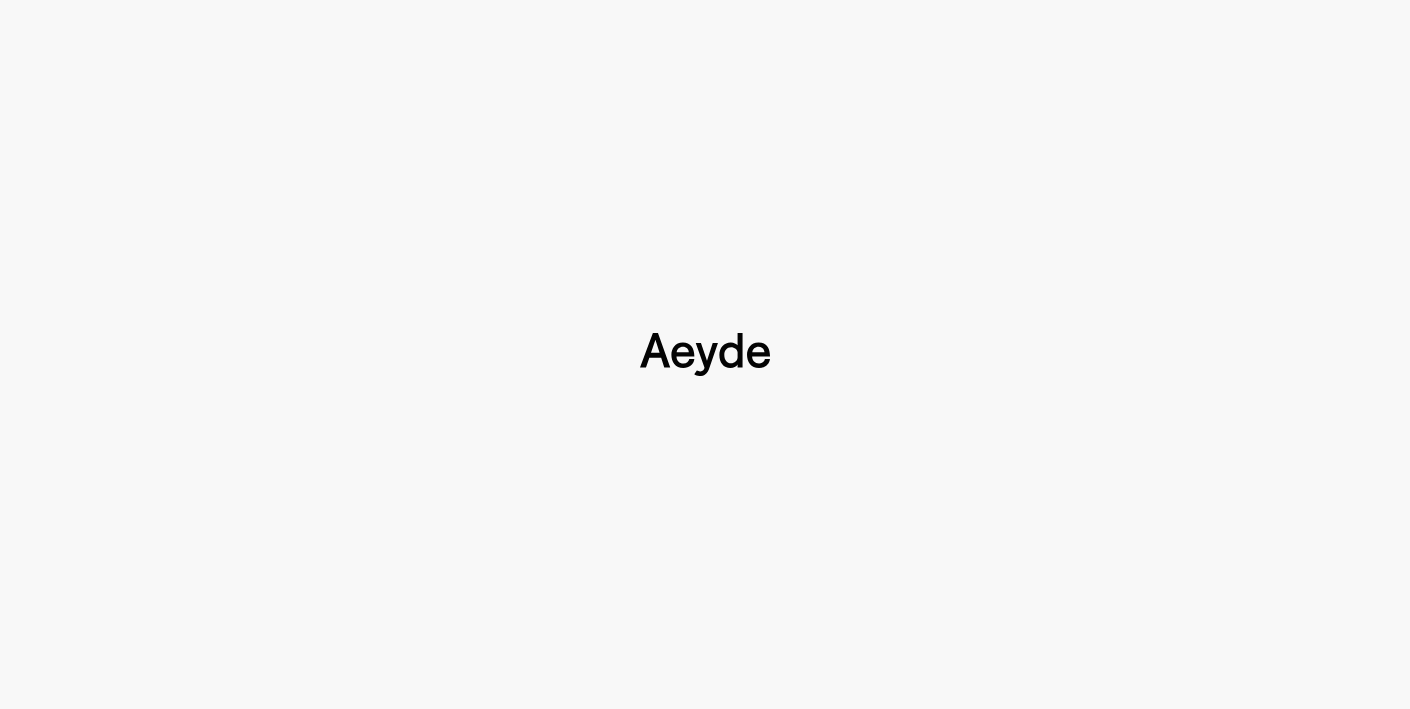 type 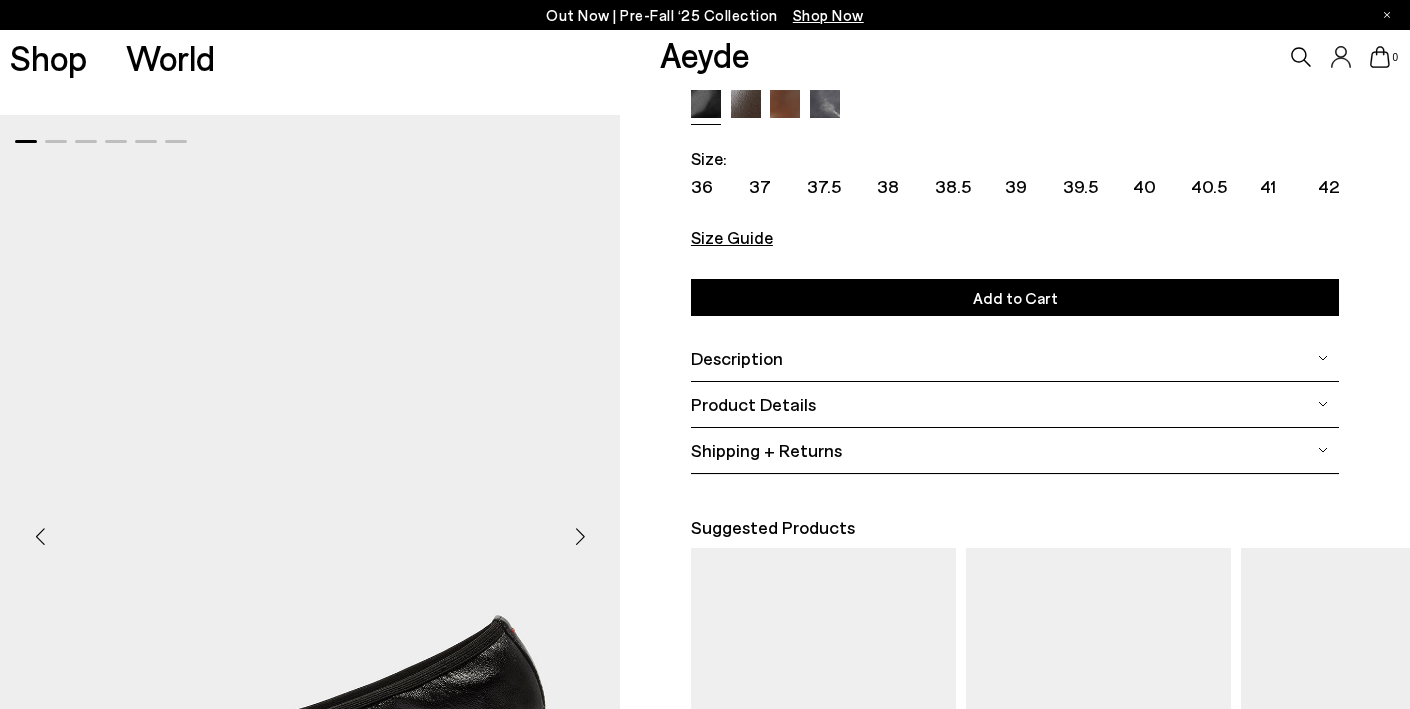 scroll, scrollTop: 150, scrollLeft: 0, axis: vertical 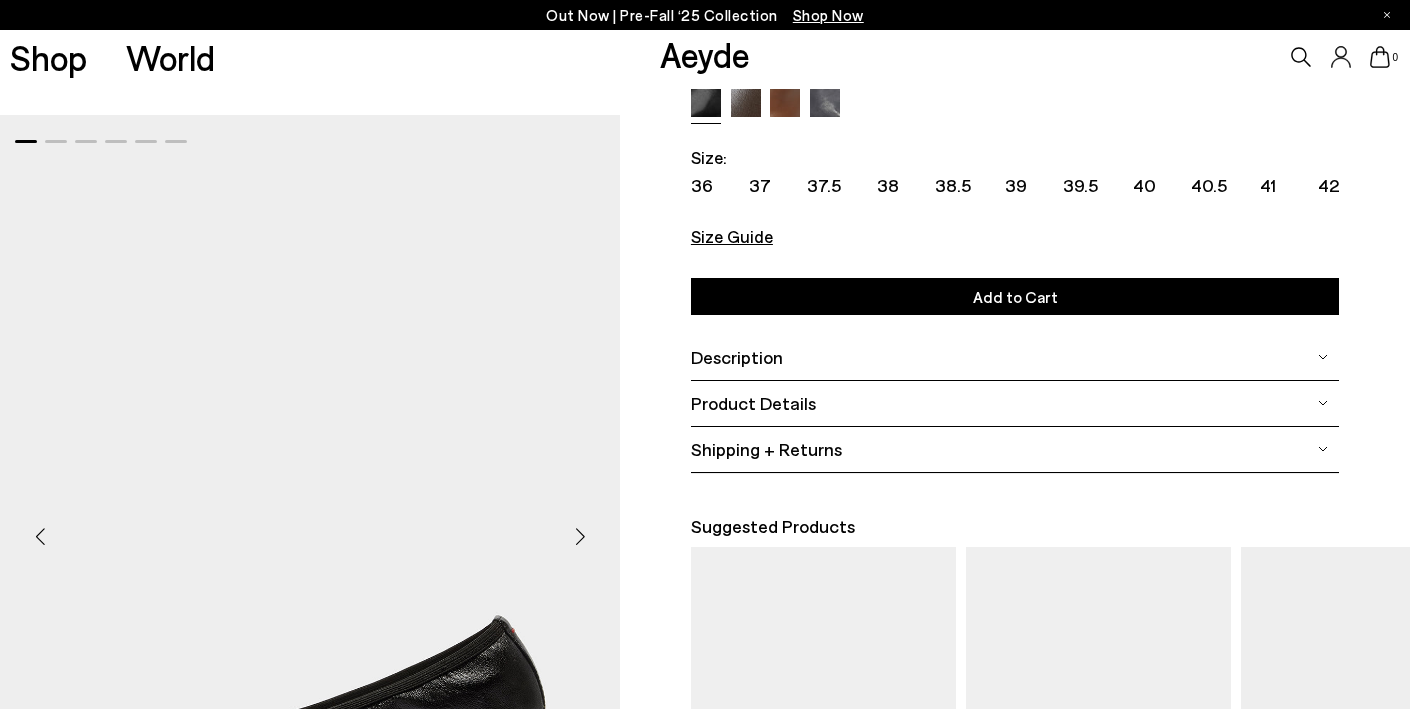 click on "Description" at bounding box center [1015, 357] 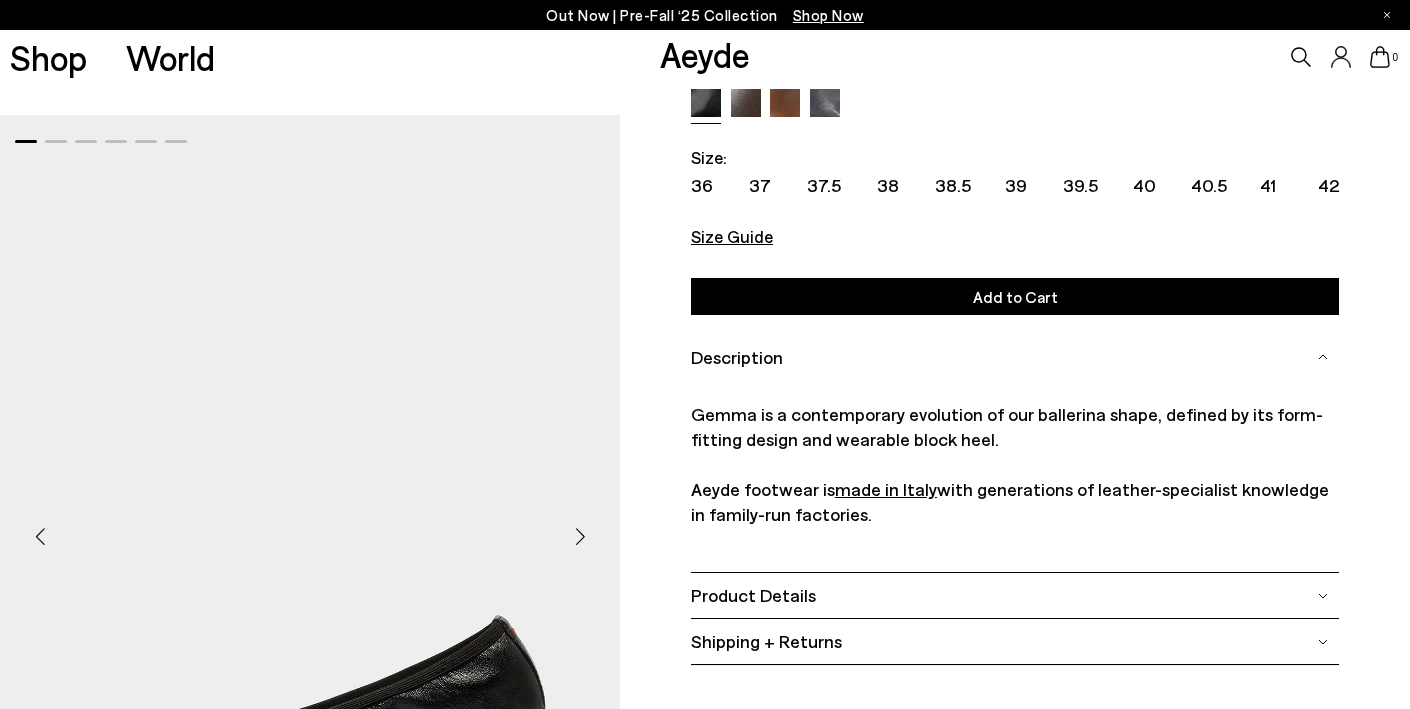 click on "Product Details" at bounding box center [753, 595] 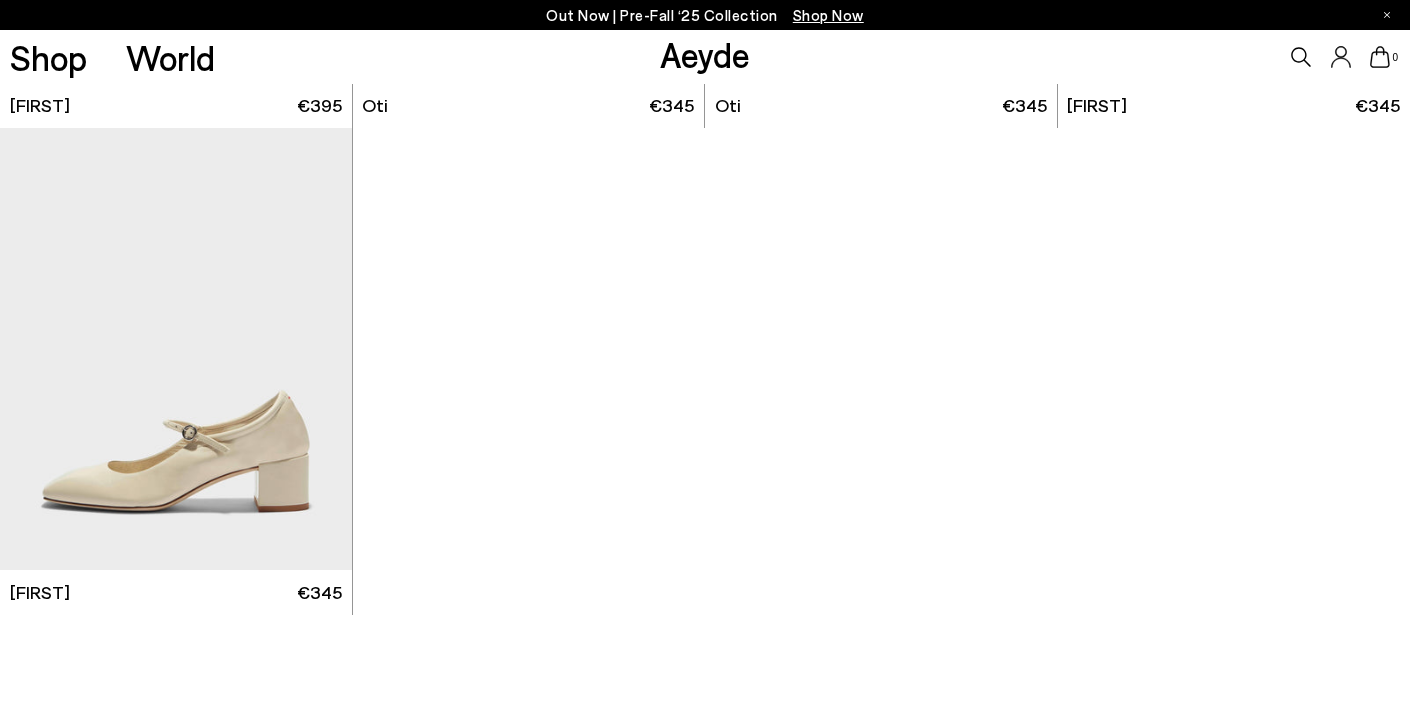 scroll, scrollTop: 8241, scrollLeft: 0, axis: vertical 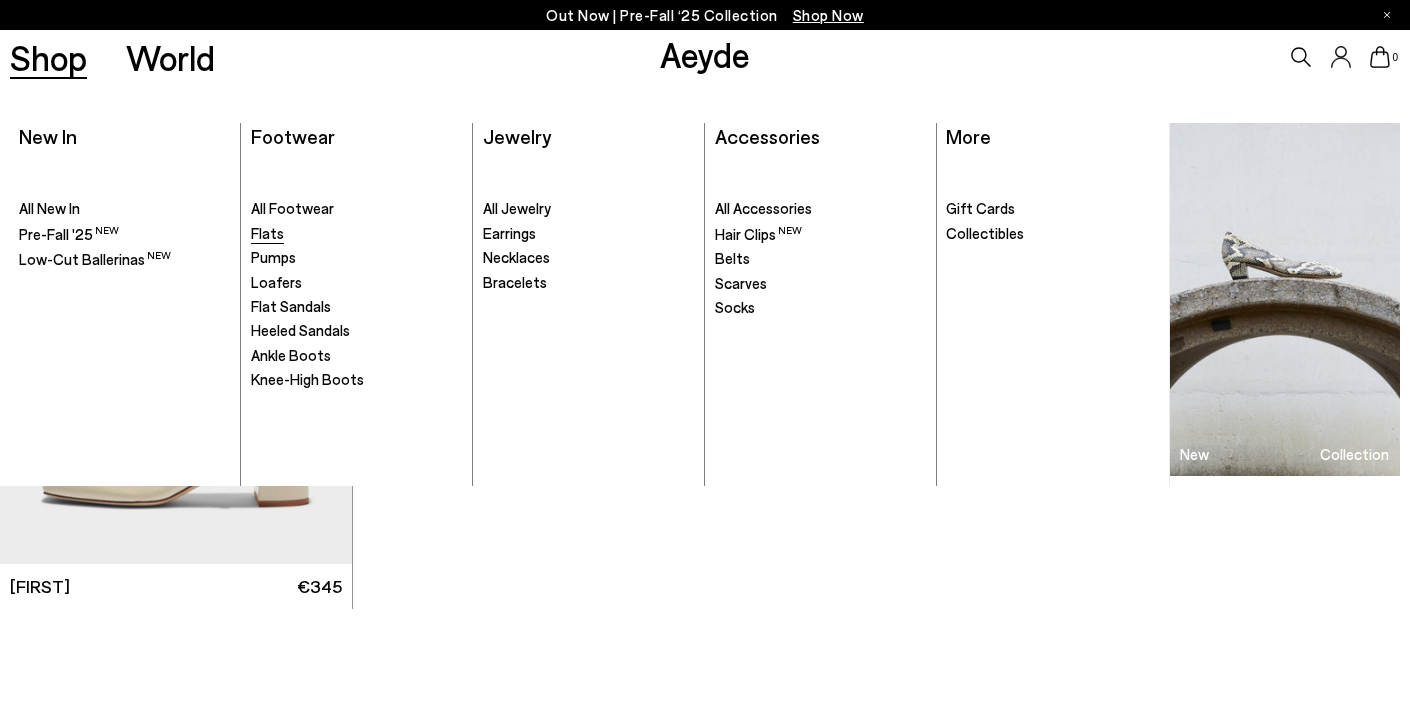 click on "Flats" at bounding box center [267, 233] 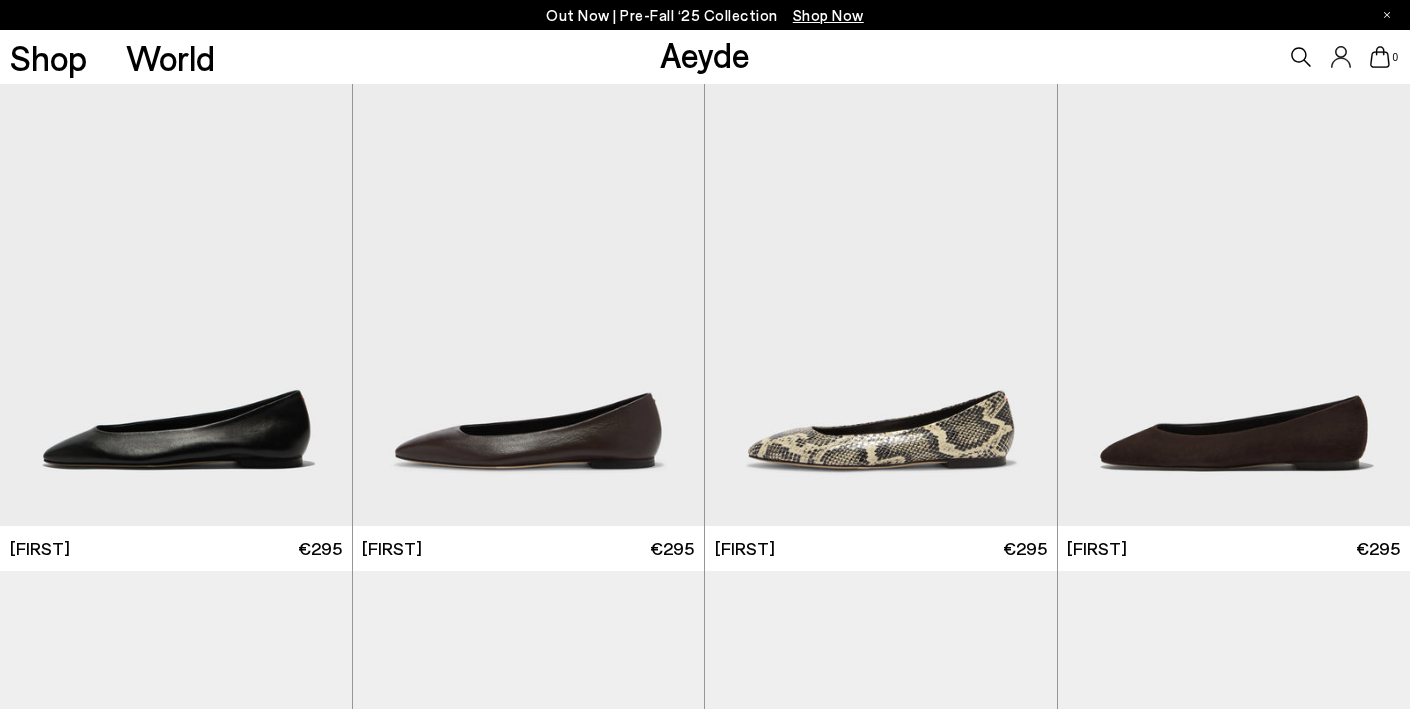scroll, scrollTop: 0, scrollLeft: 0, axis: both 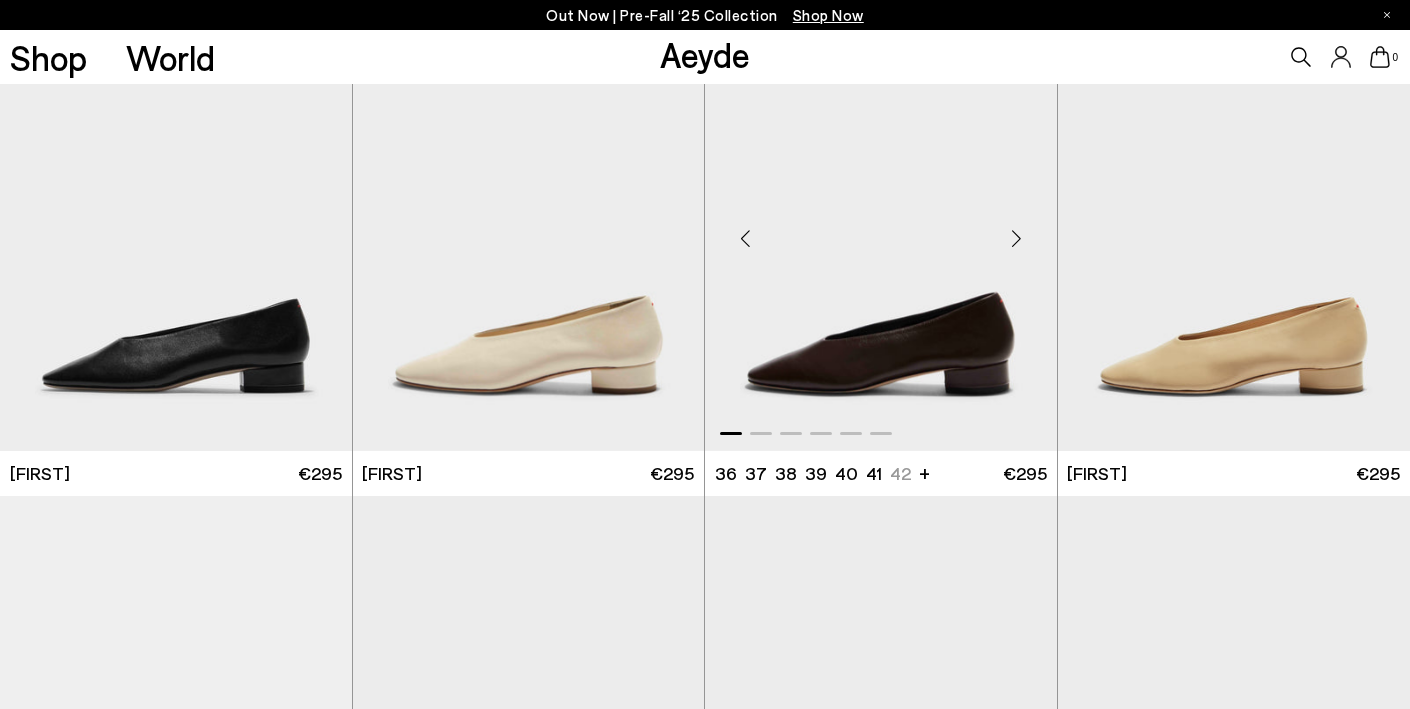 click at bounding box center (881, 230) 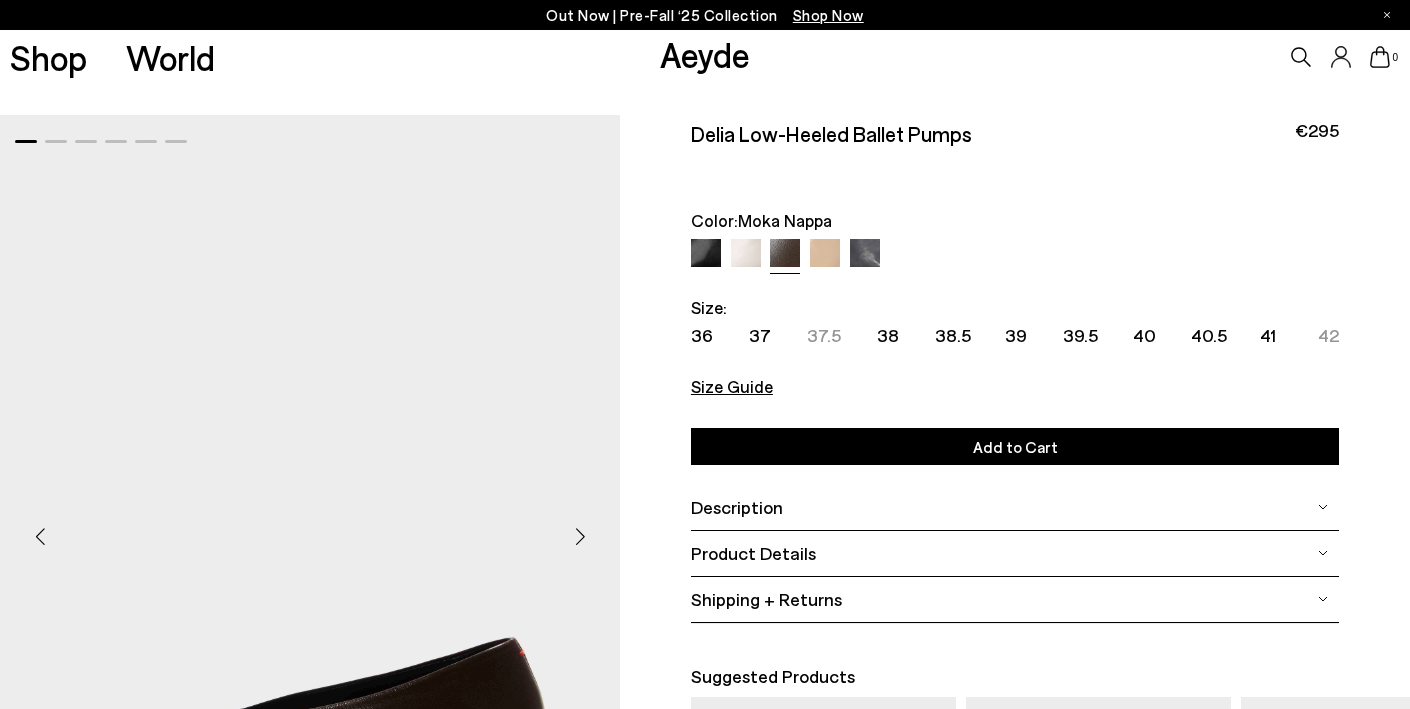 scroll, scrollTop: 0, scrollLeft: 0, axis: both 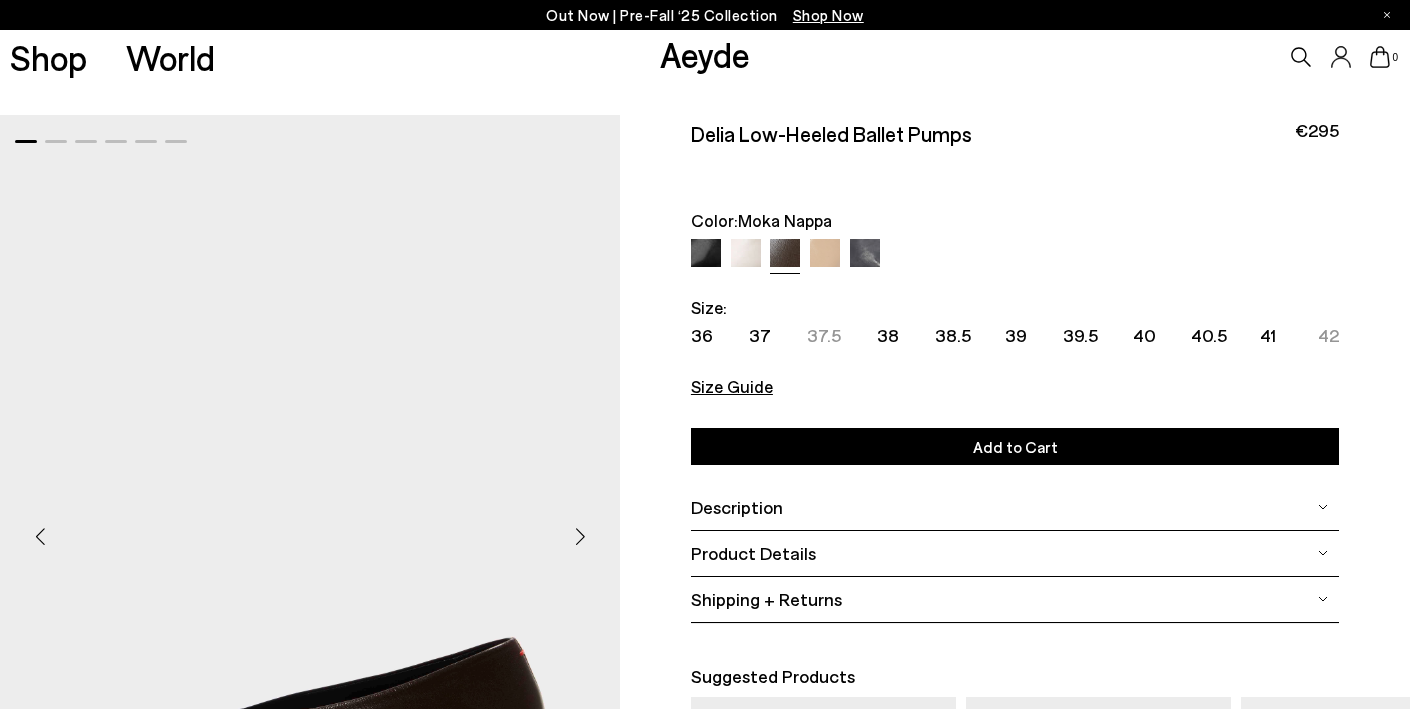 click at bounding box center (706, 254) 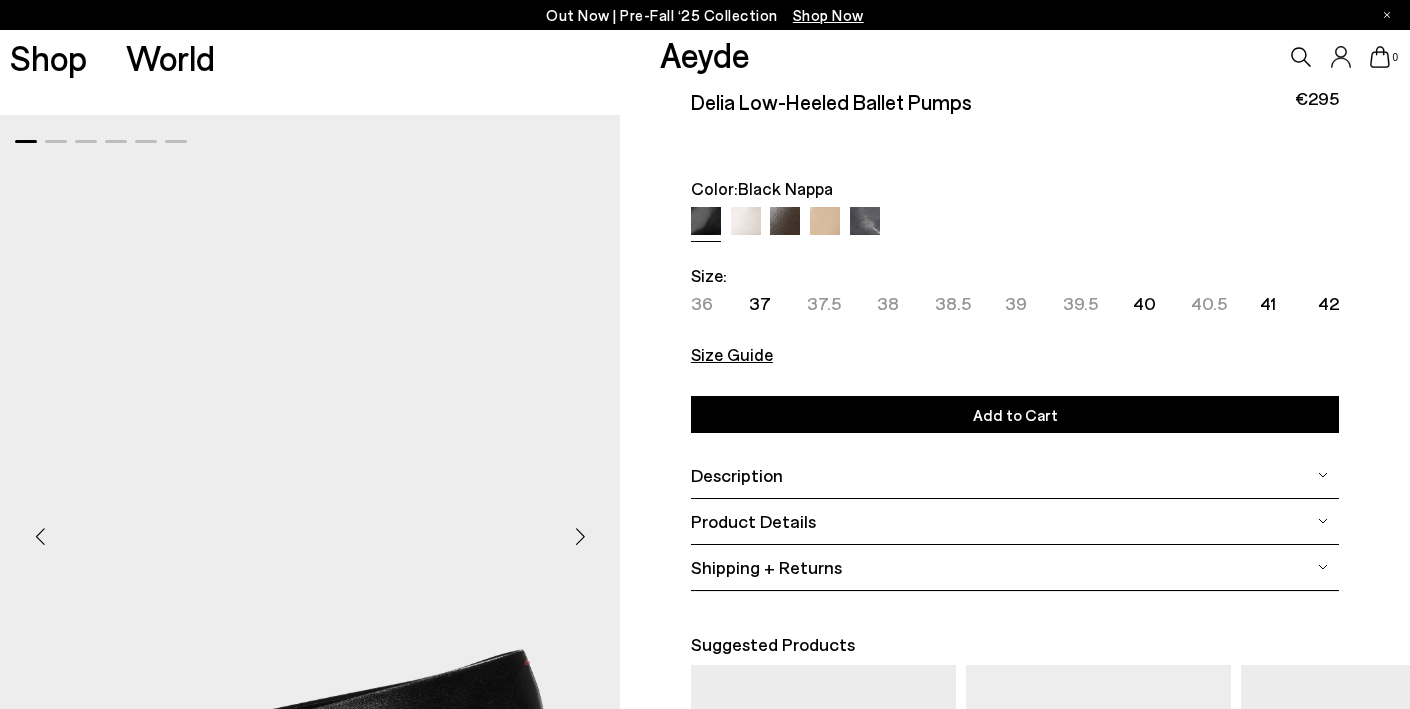 scroll, scrollTop: 37, scrollLeft: 0, axis: vertical 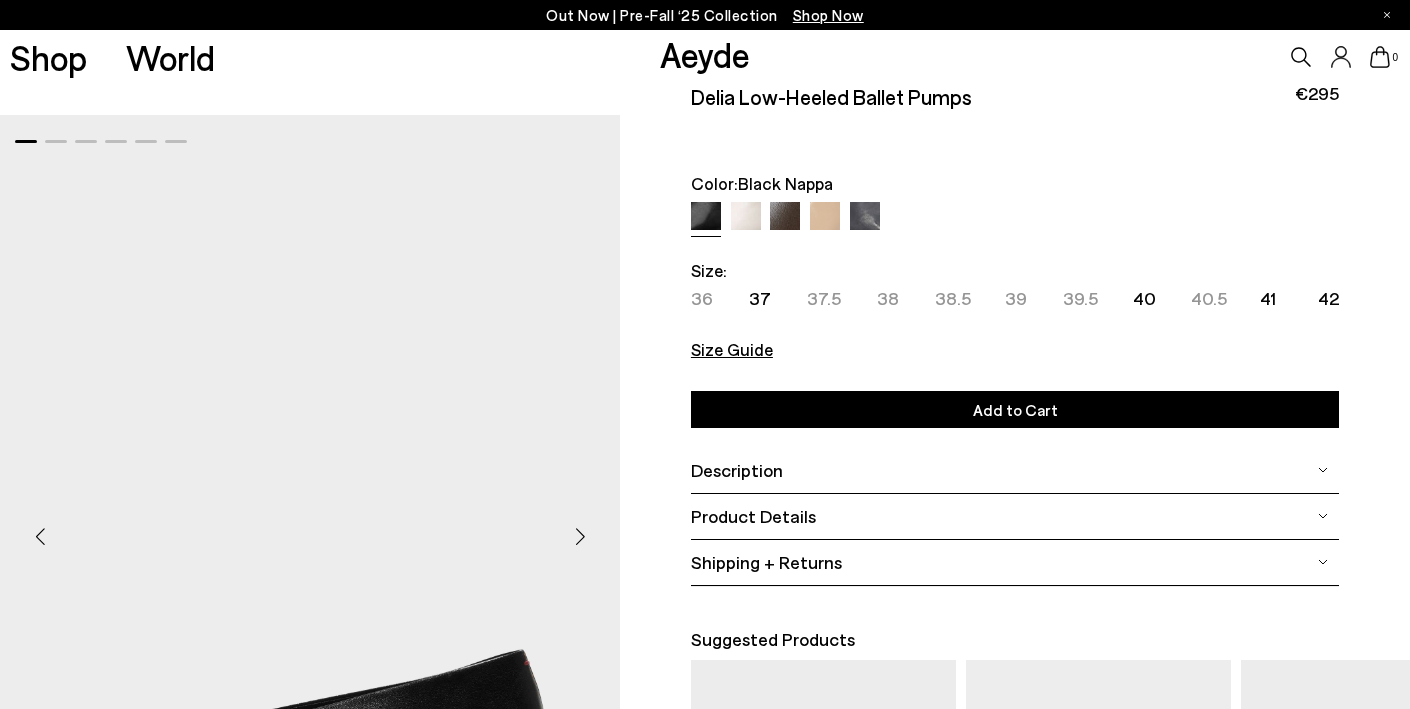 click on "38.5" at bounding box center (953, 298) 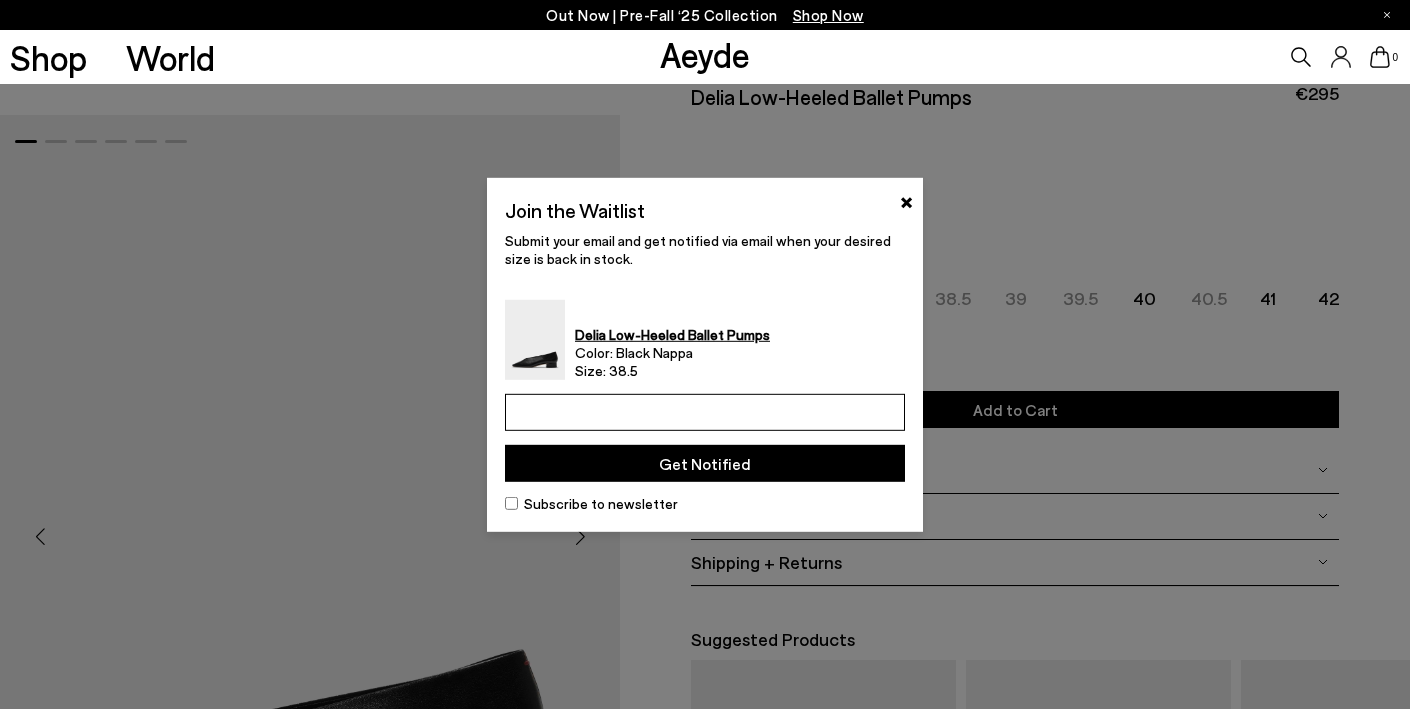 click at bounding box center (705, 412) 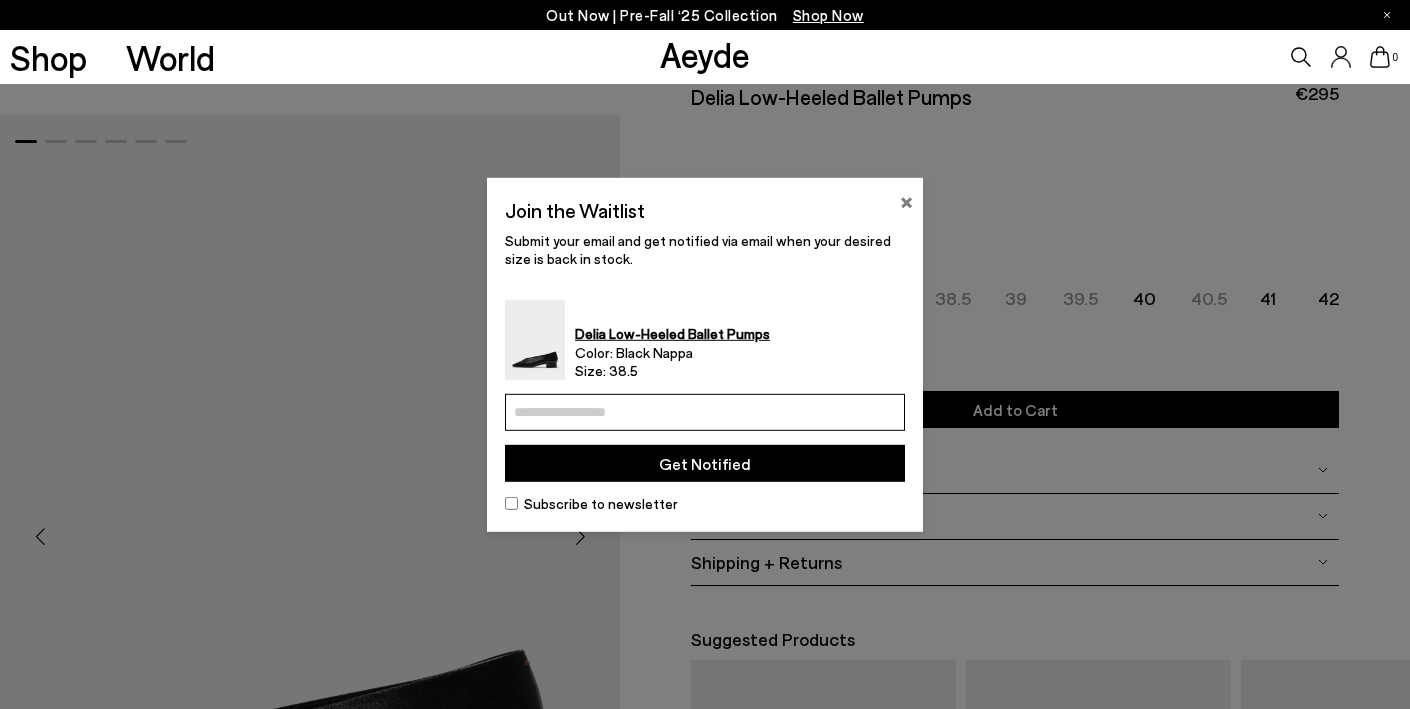 click on "×" at bounding box center [906, 199] 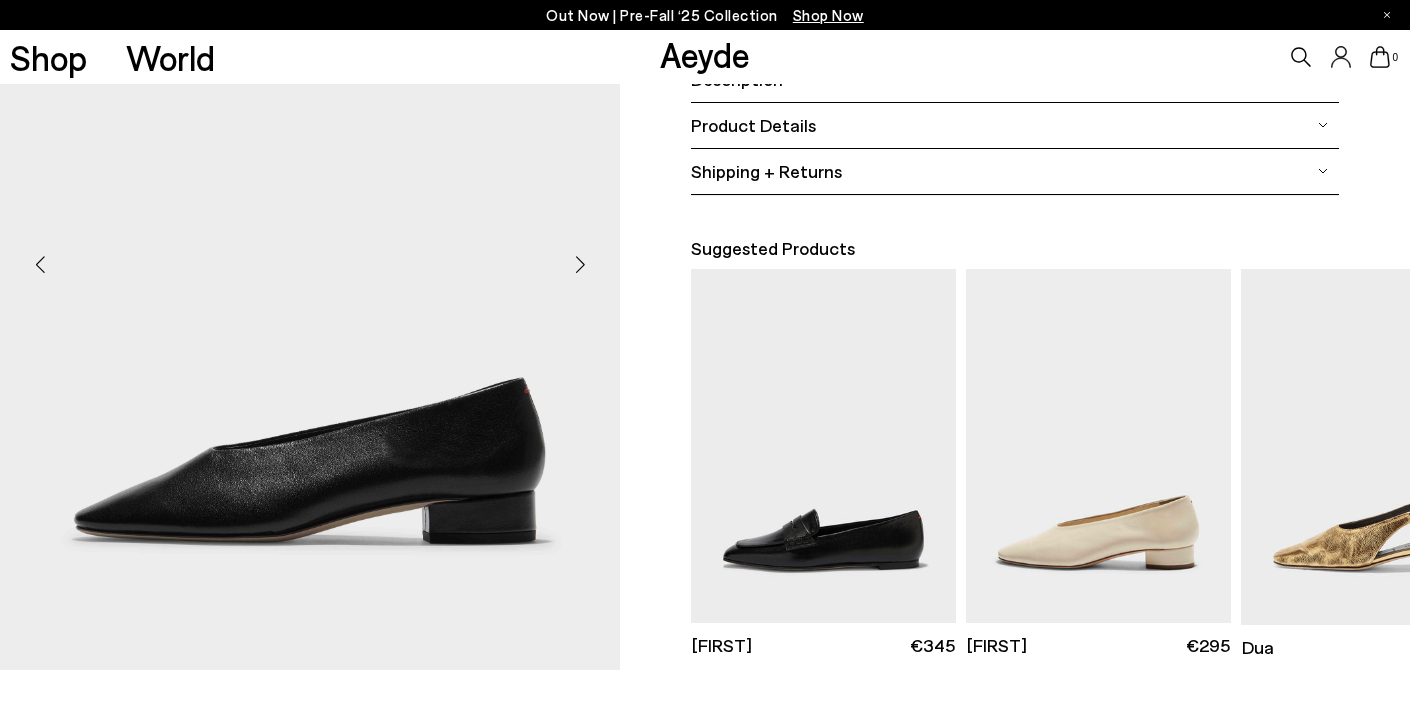 scroll, scrollTop: 326, scrollLeft: 0, axis: vertical 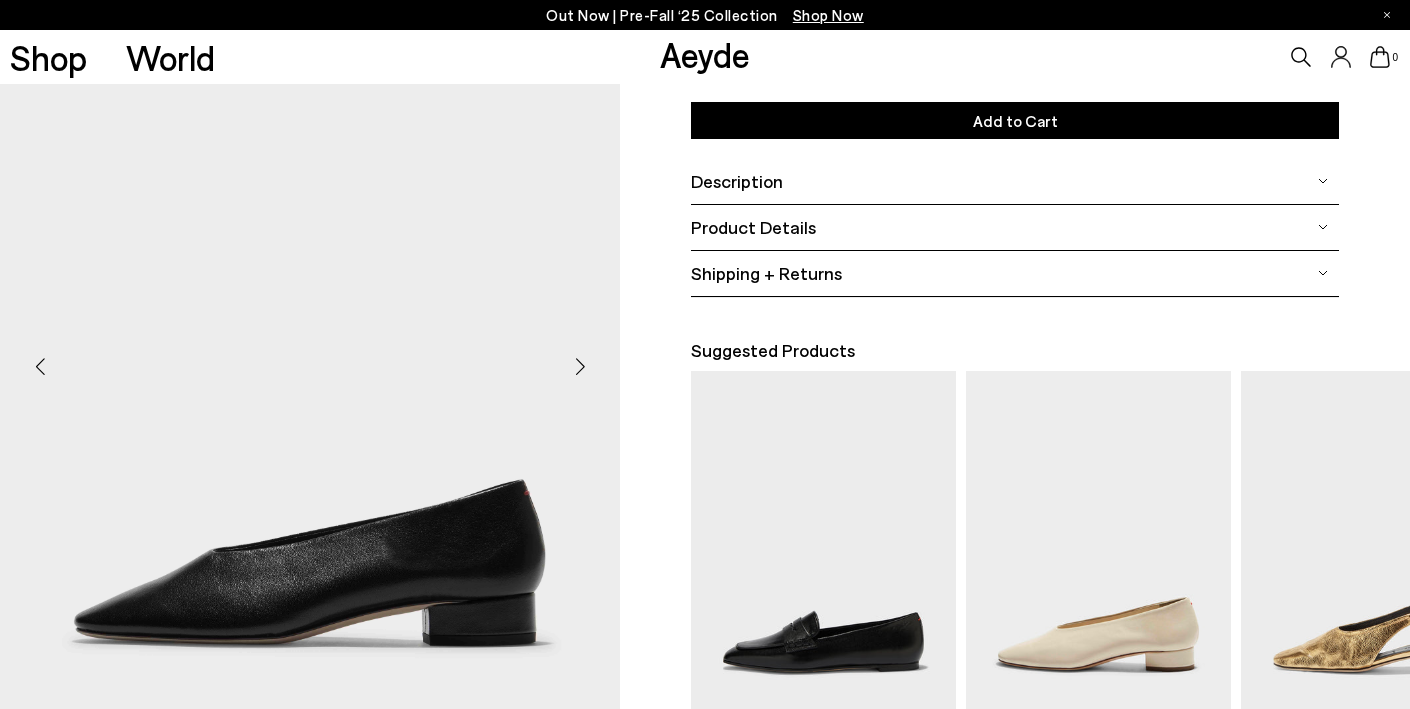 click at bounding box center (580, 366) 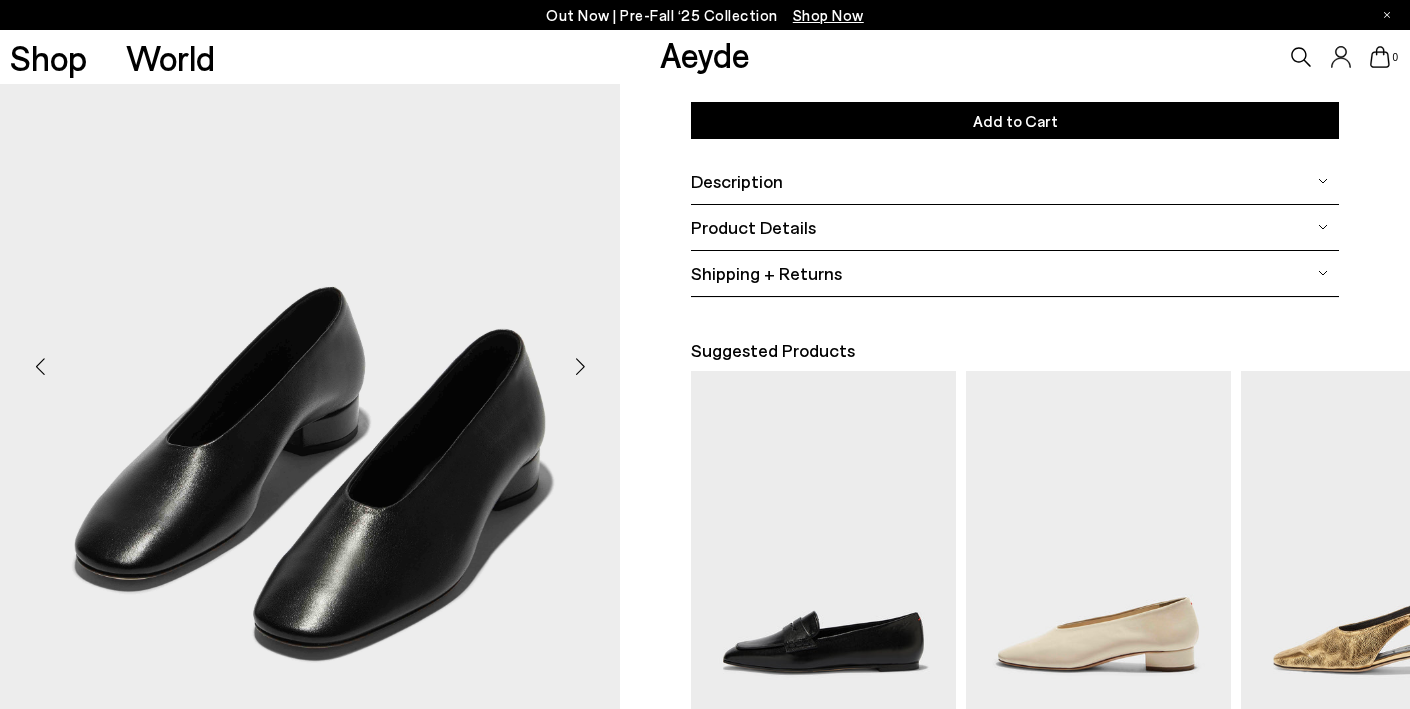 click at bounding box center [580, 366] 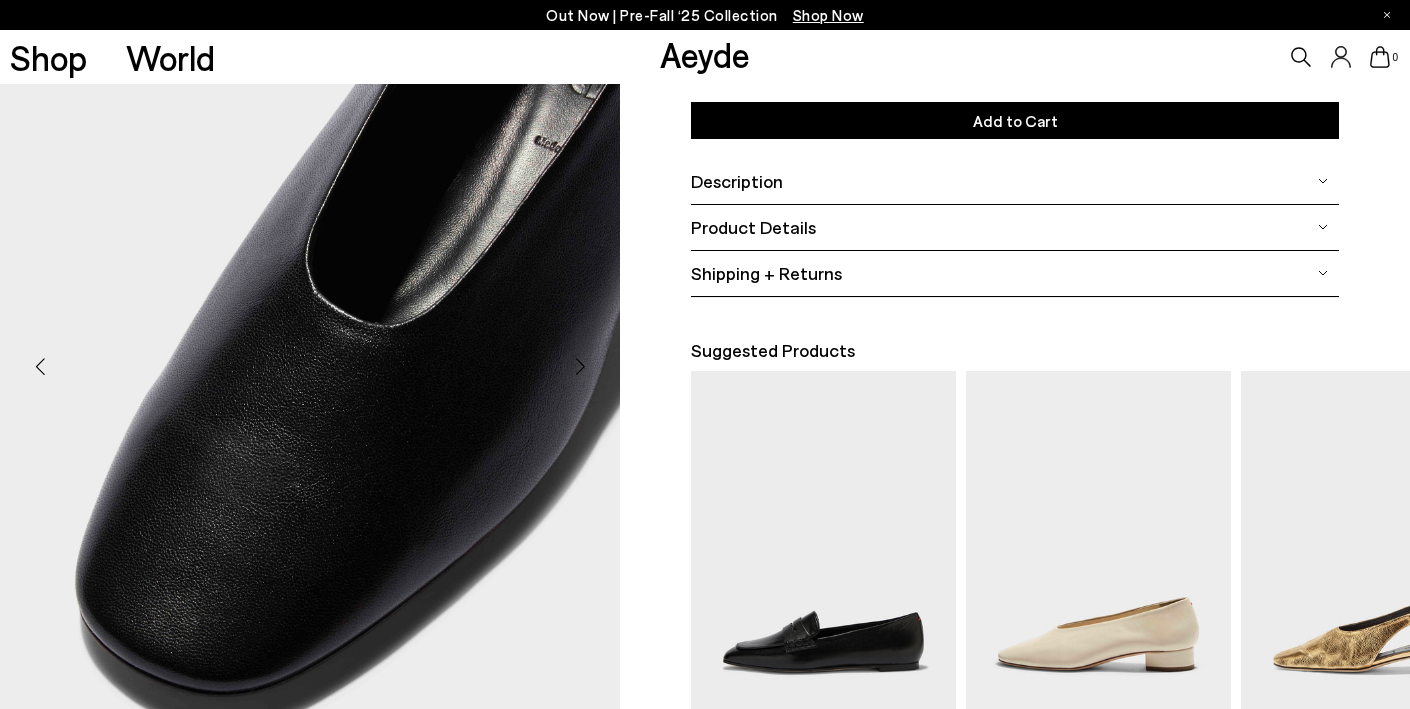 click at bounding box center [580, 366] 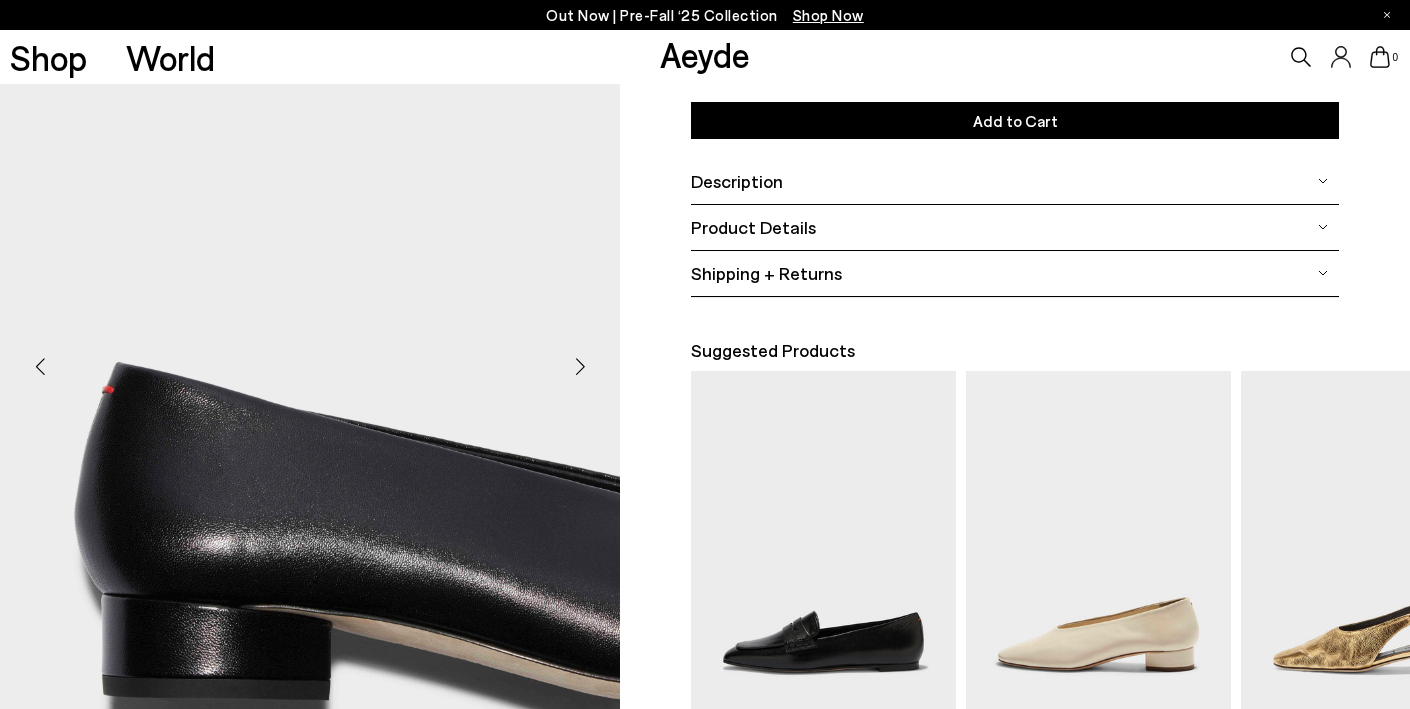 click at bounding box center [580, 366] 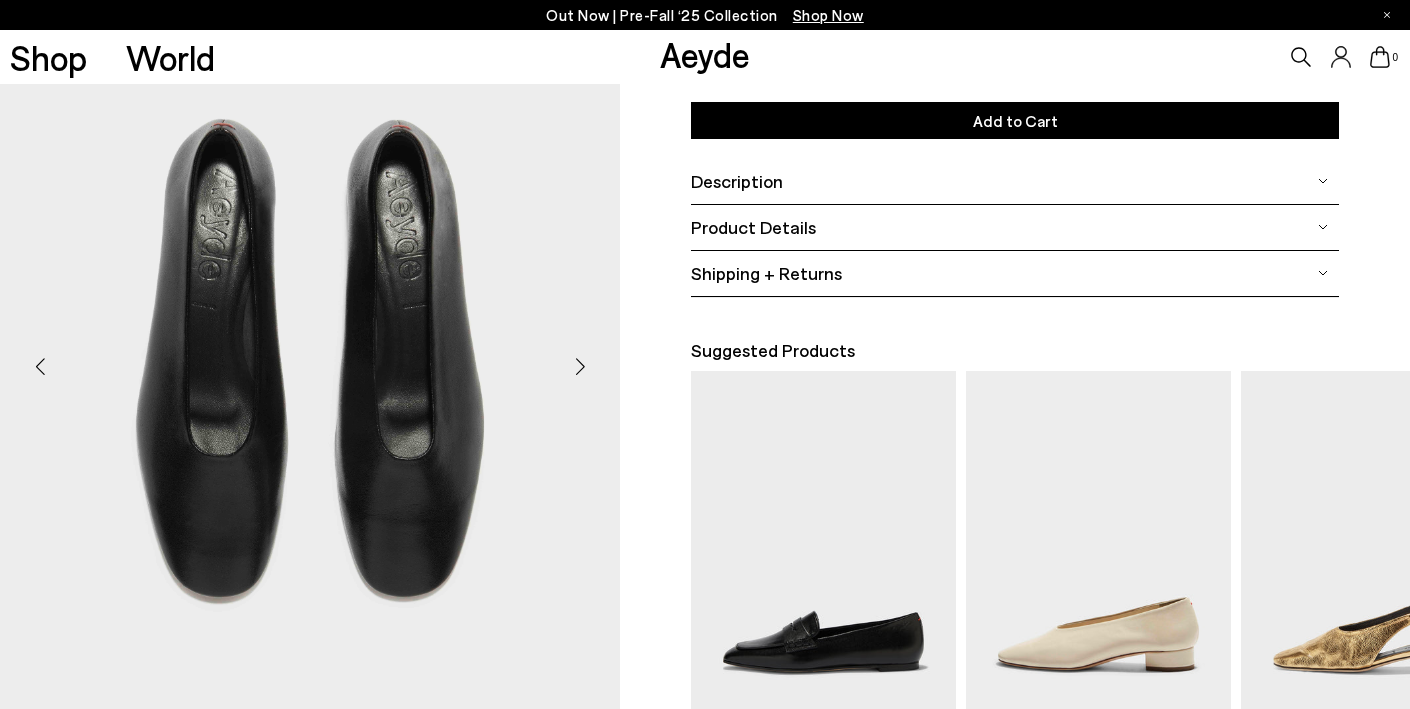 click at bounding box center [580, 366] 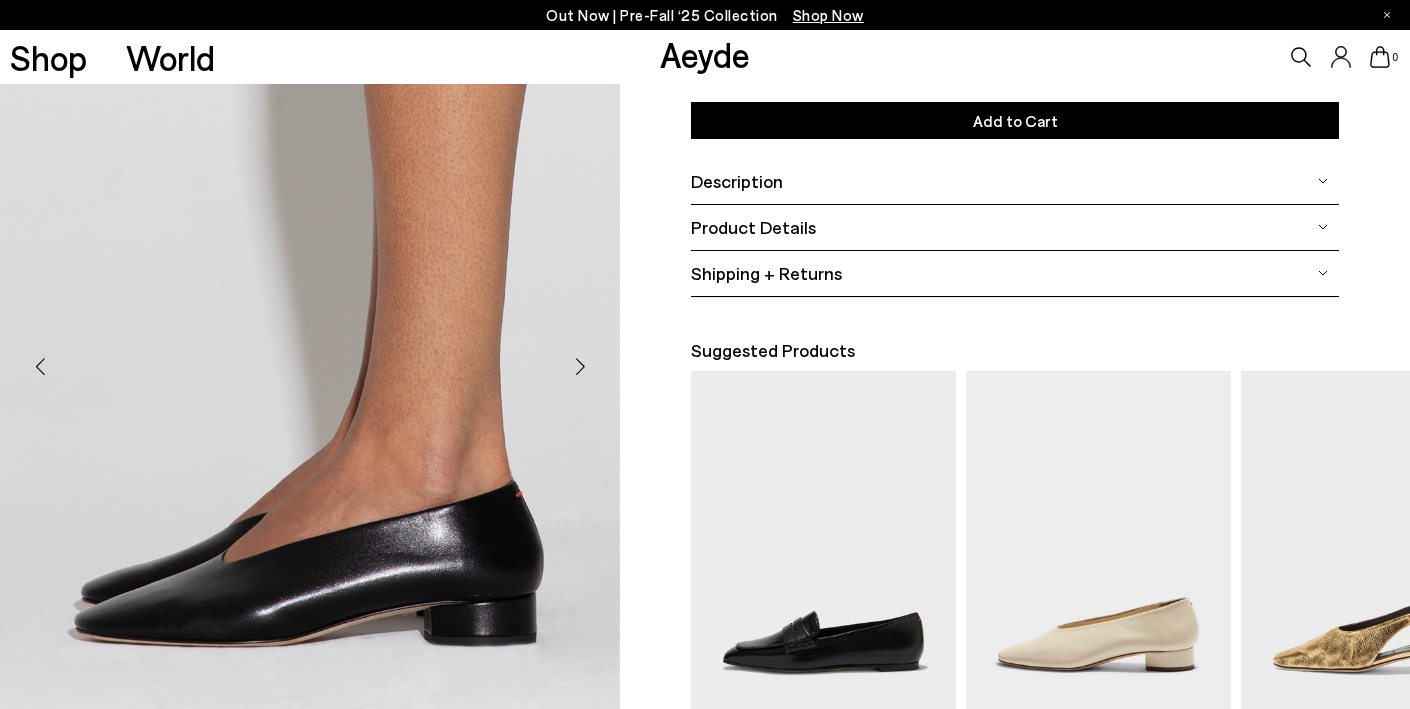 click at bounding box center [580, 366] 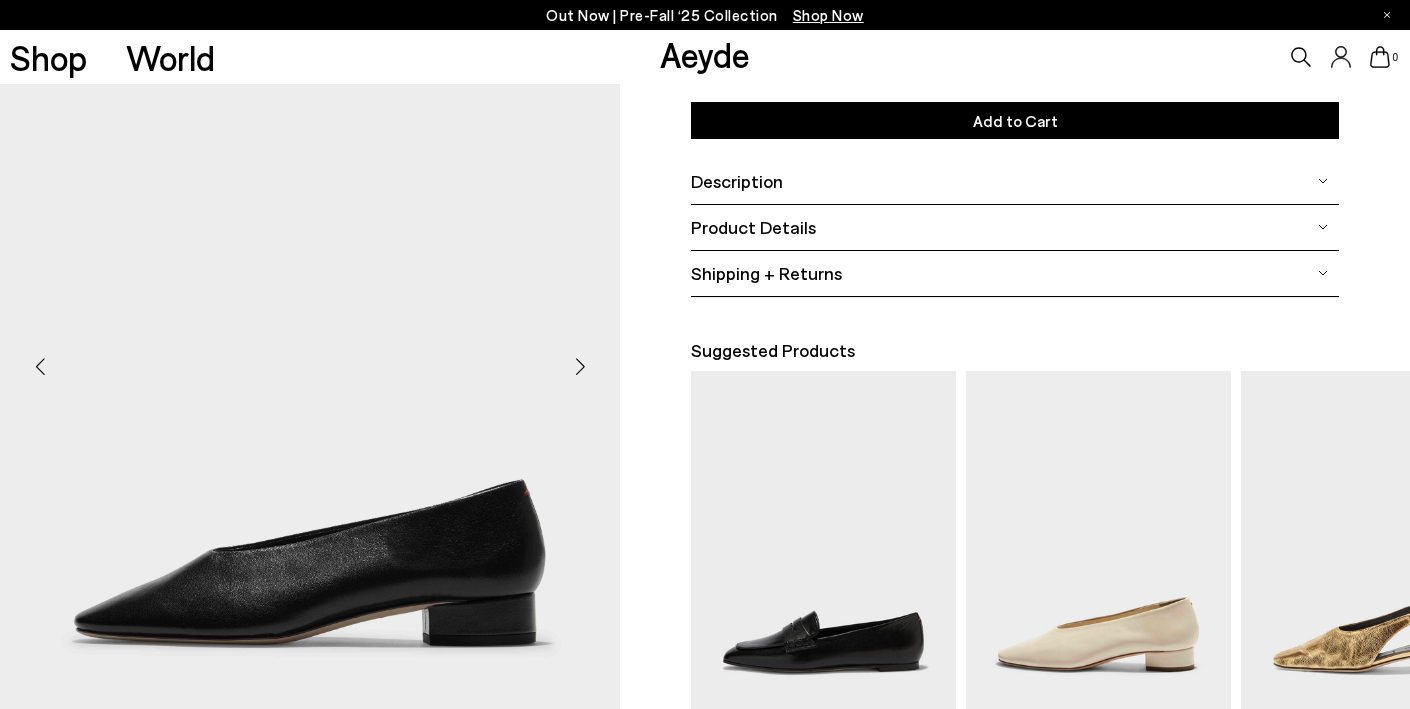 click at bounding box center [40, 366] 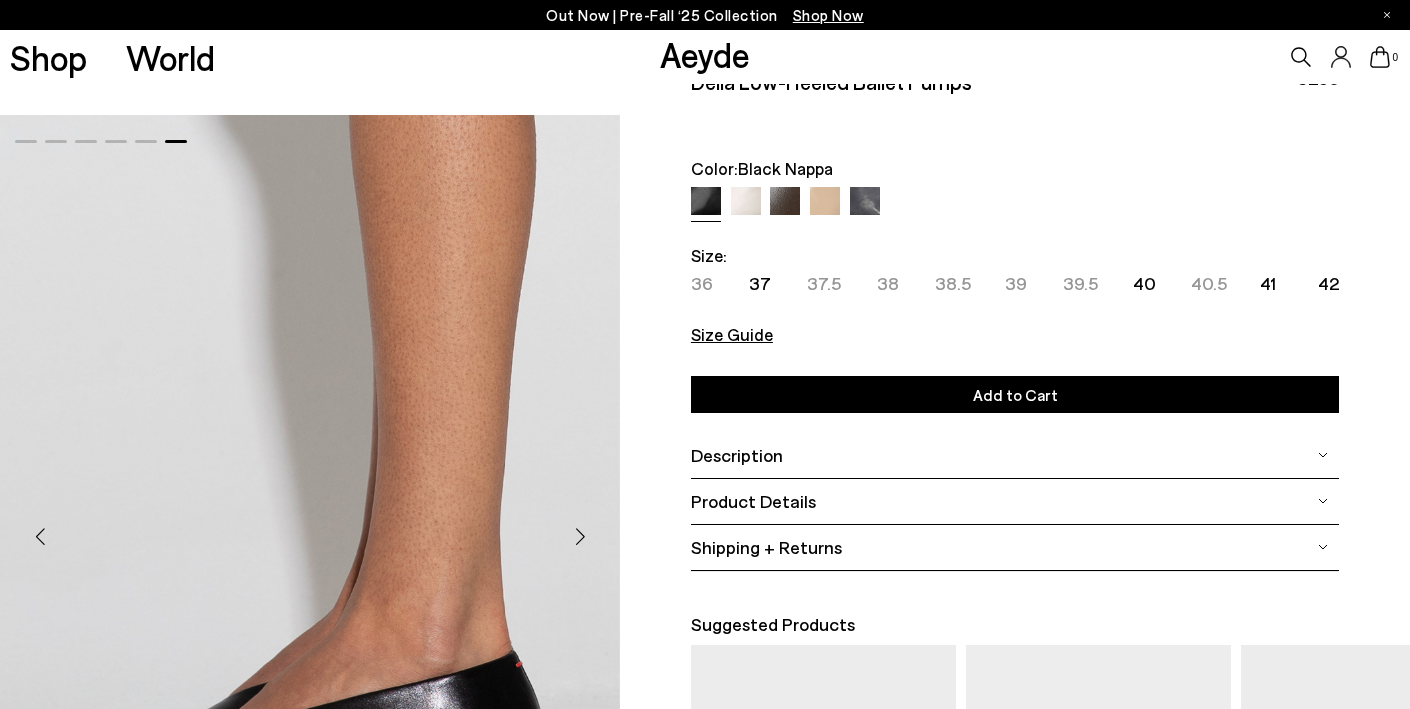 scroll, scrollTop: 0, scrollLeft: 0, axis: both 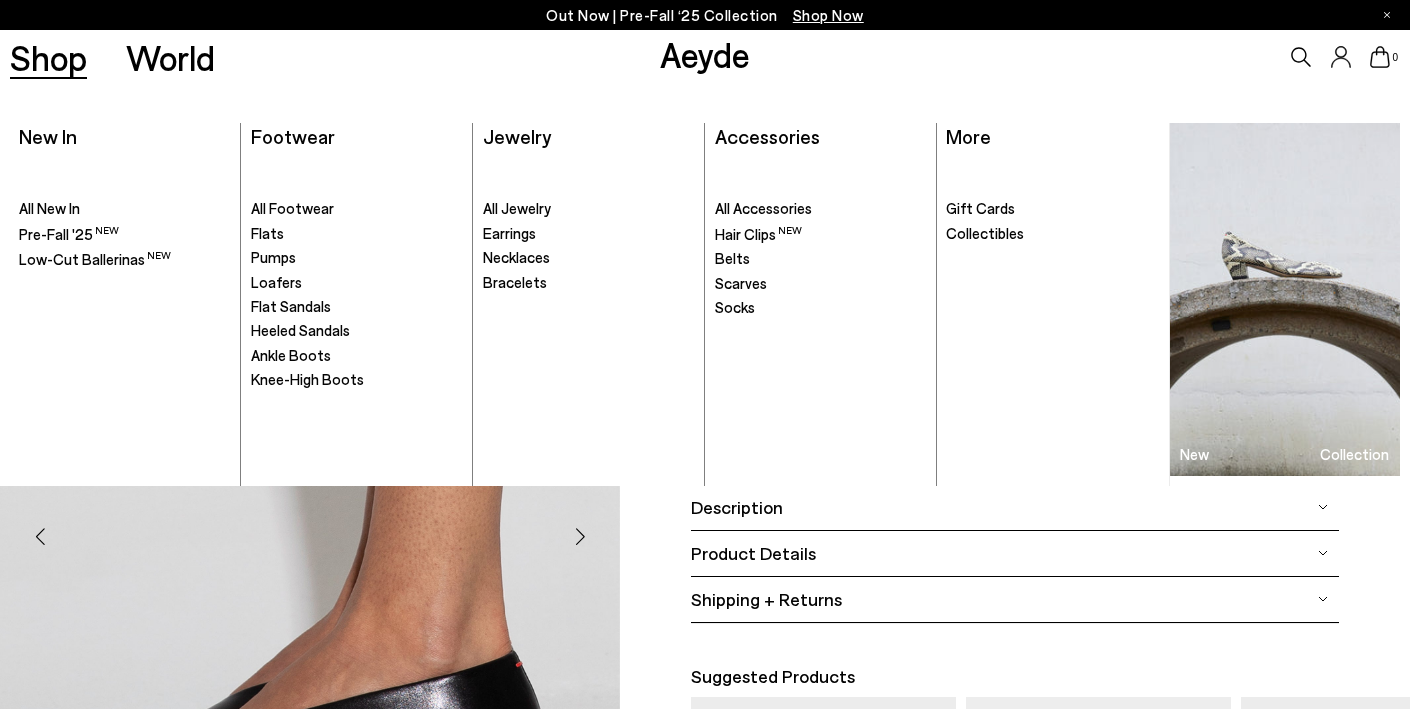 click on "Shop" at bounding box center (48, 57) 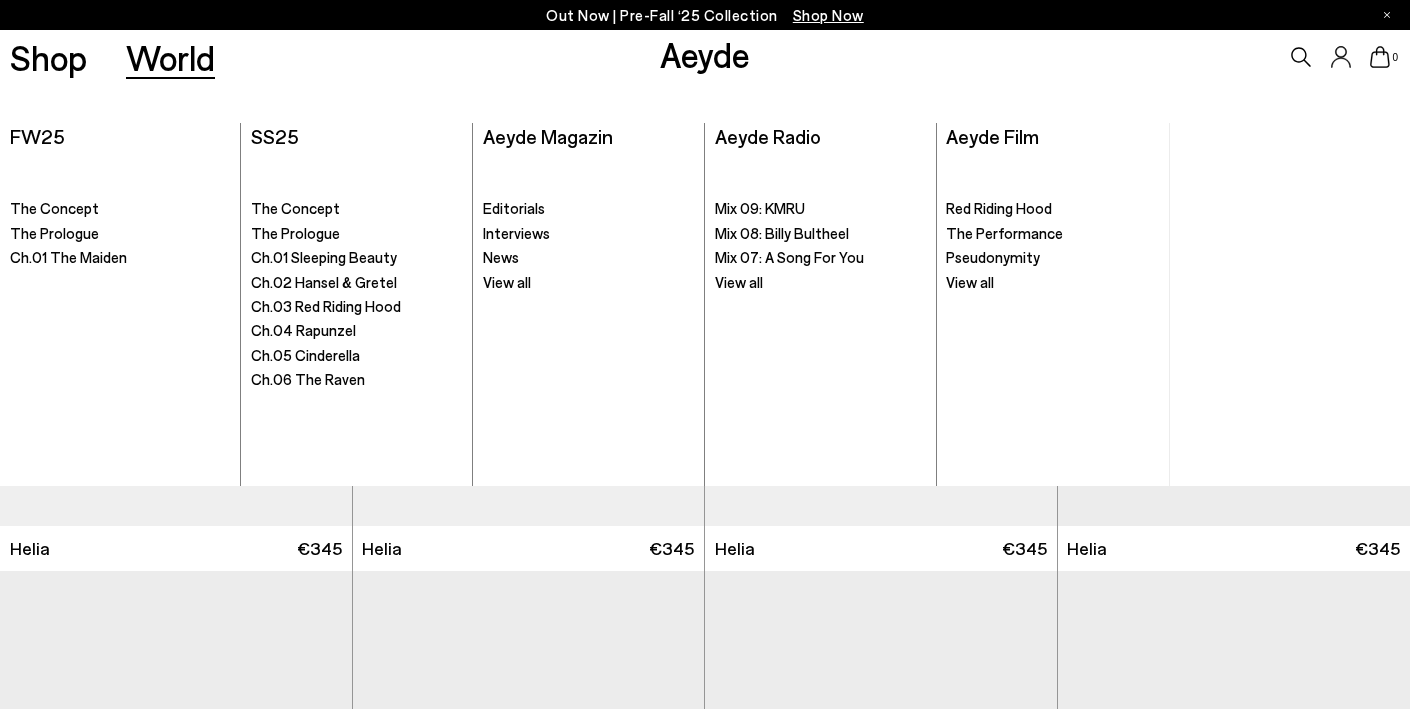 scroll, scrollTop: 0, scrollLeft: 0, axis: both 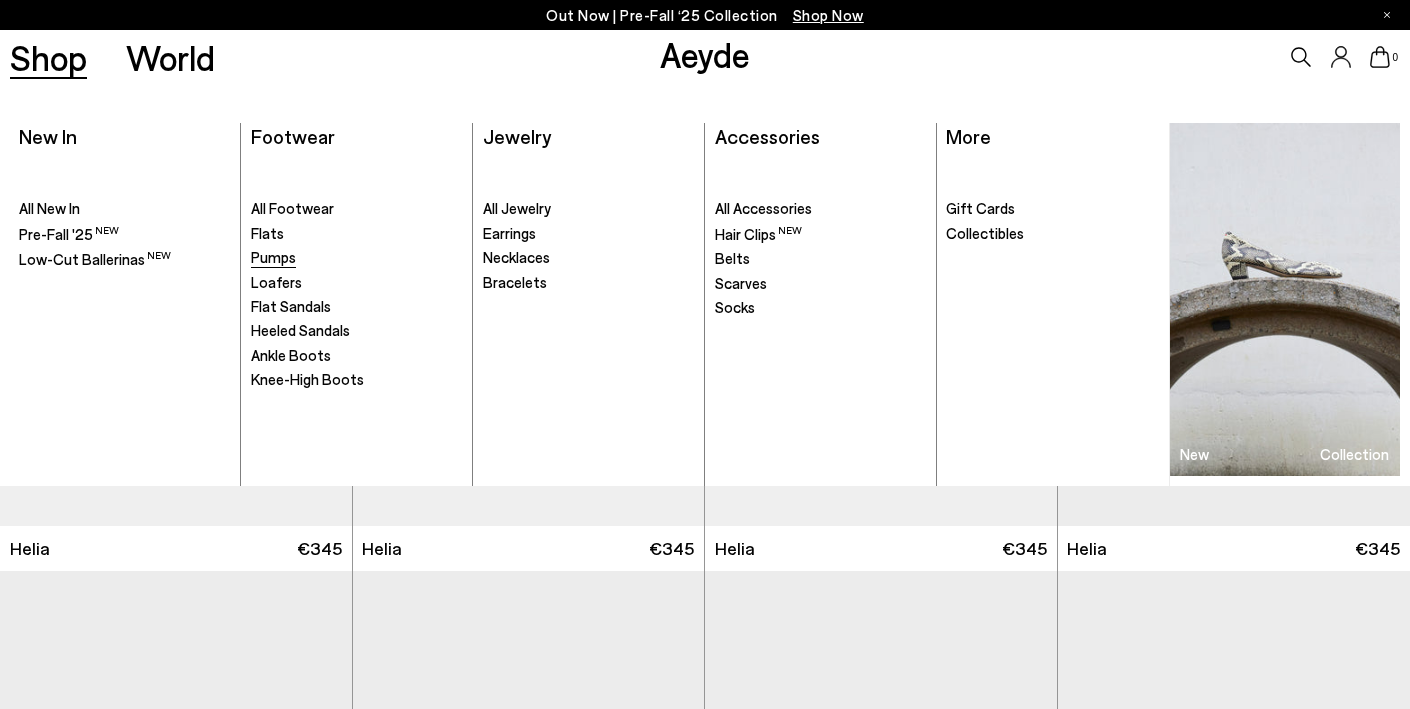click on "Pumps" at bounding box center (273, 257) 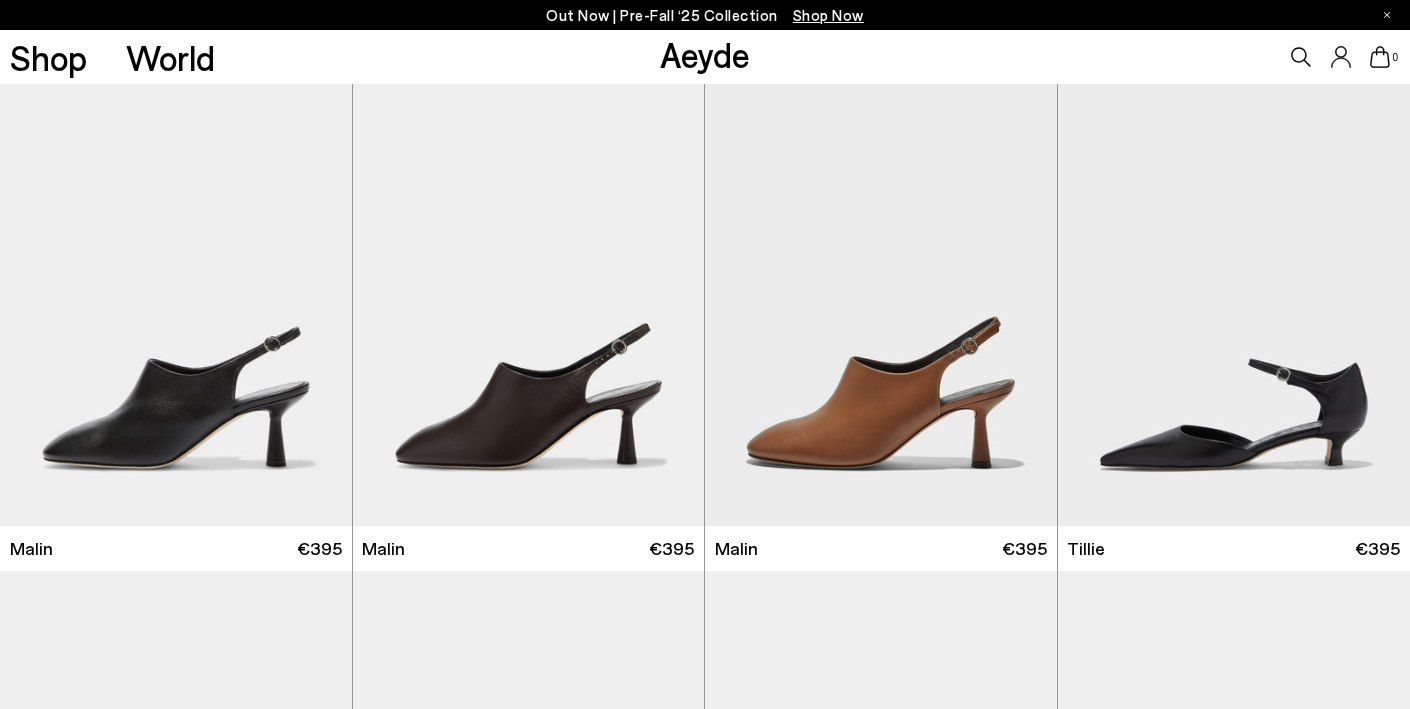 scroll, scrollTop: 0, scrollLeft: 0, axis: both 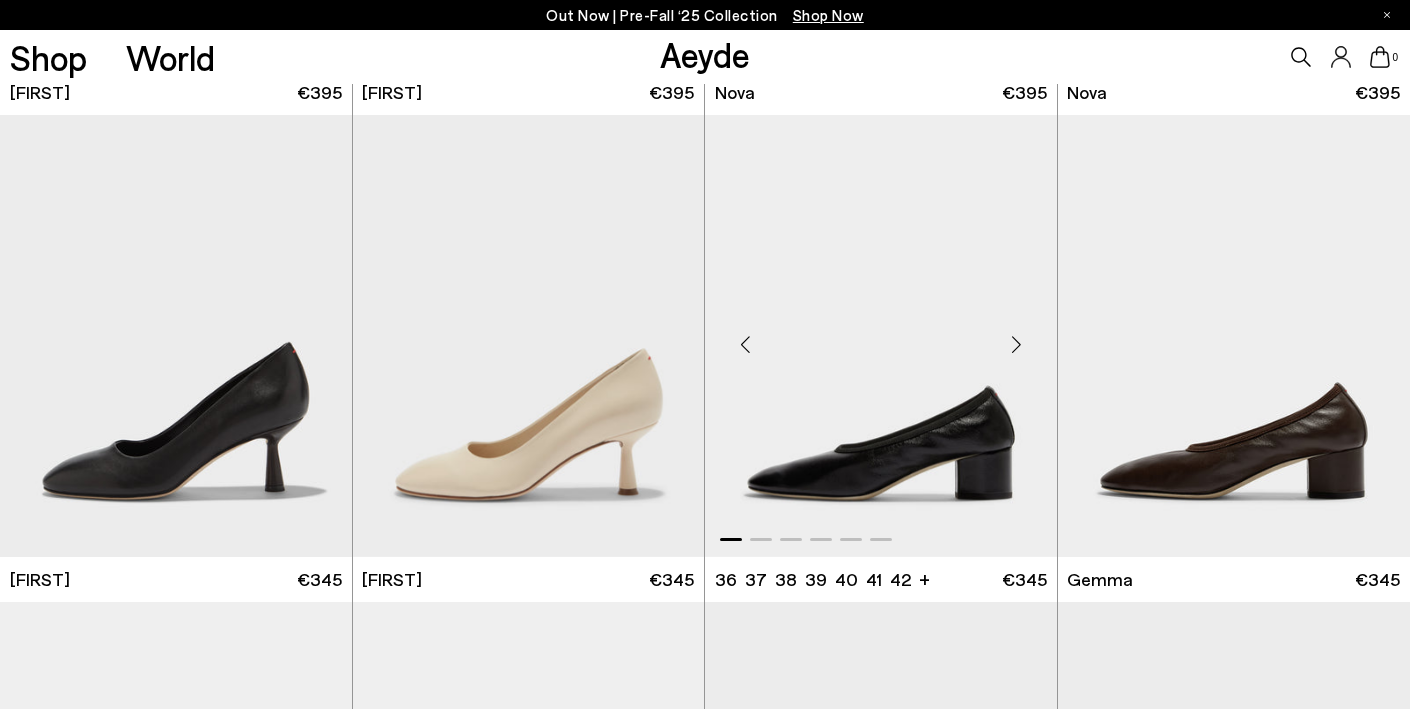 click at bounding box center (881, 336) 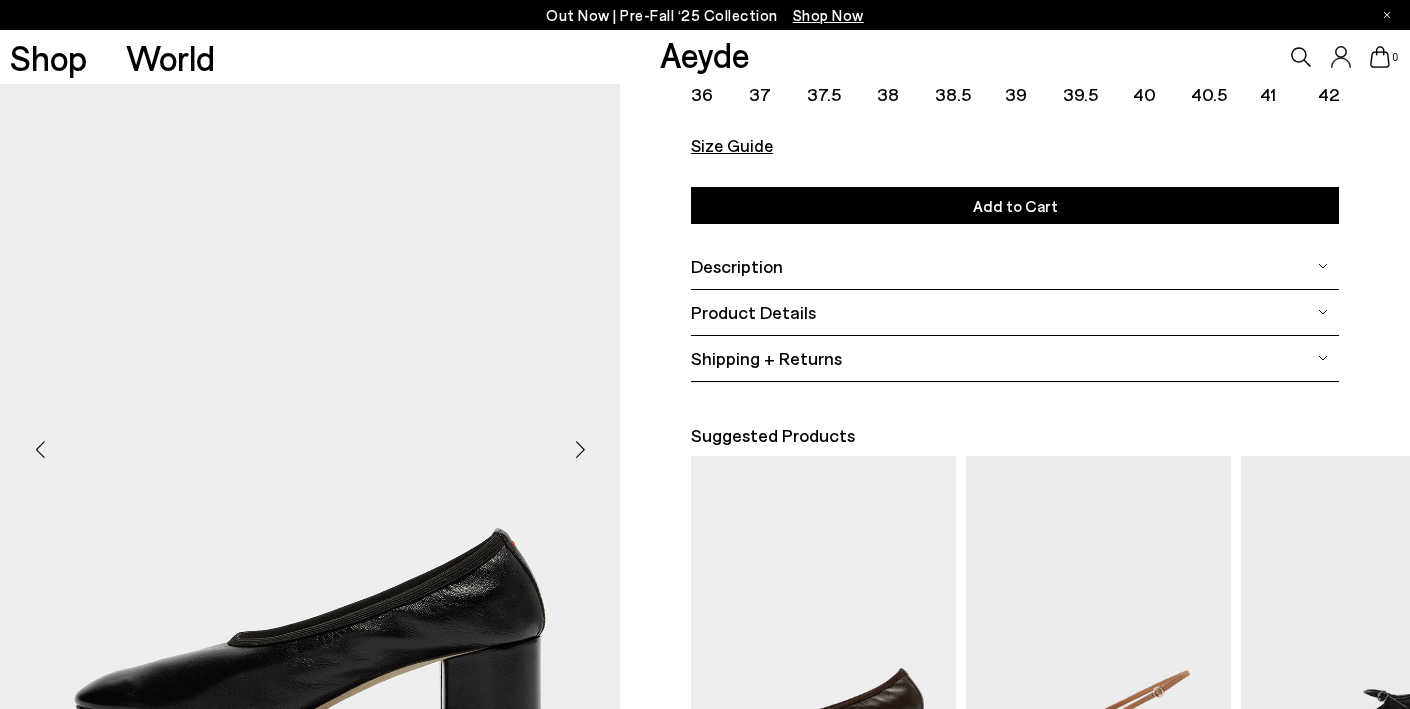 scroll, scrollTop: 491, scrollLeft: 0, axis: vertical 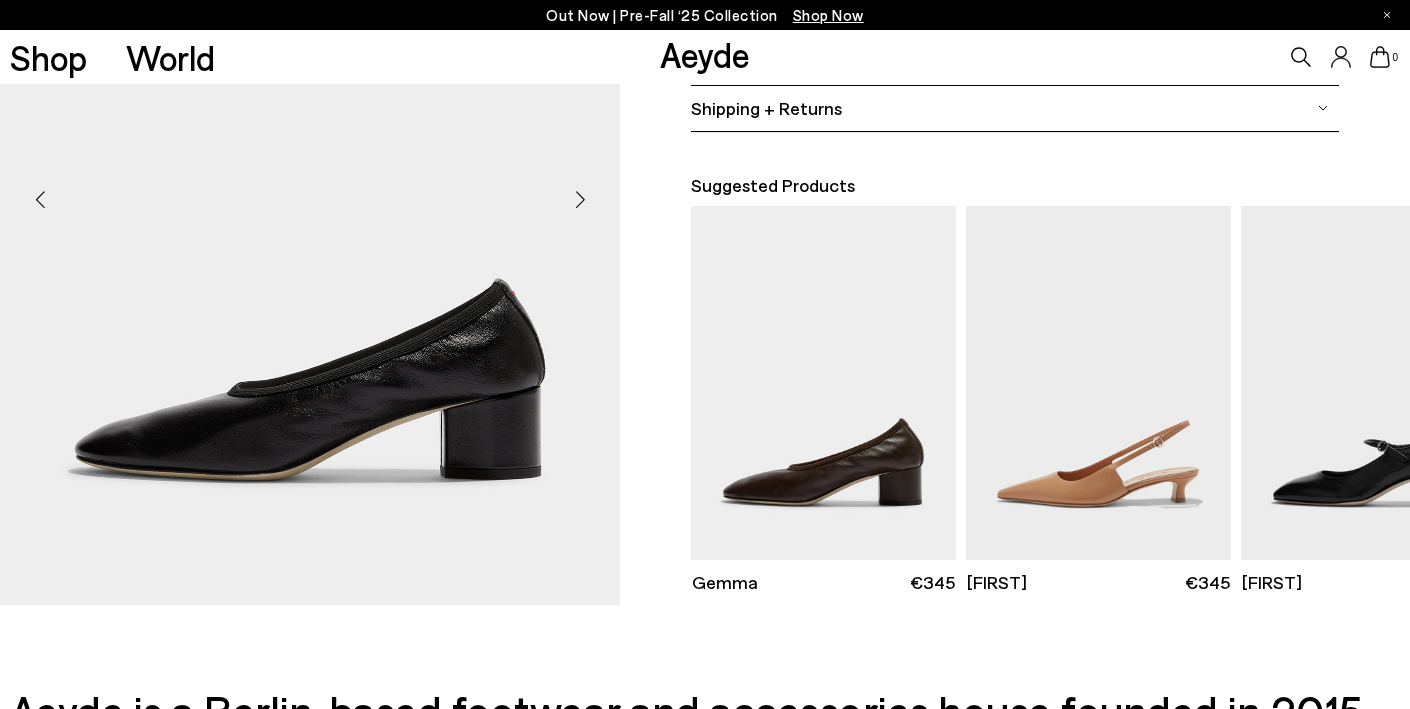 click at bounding box center (580, 200) 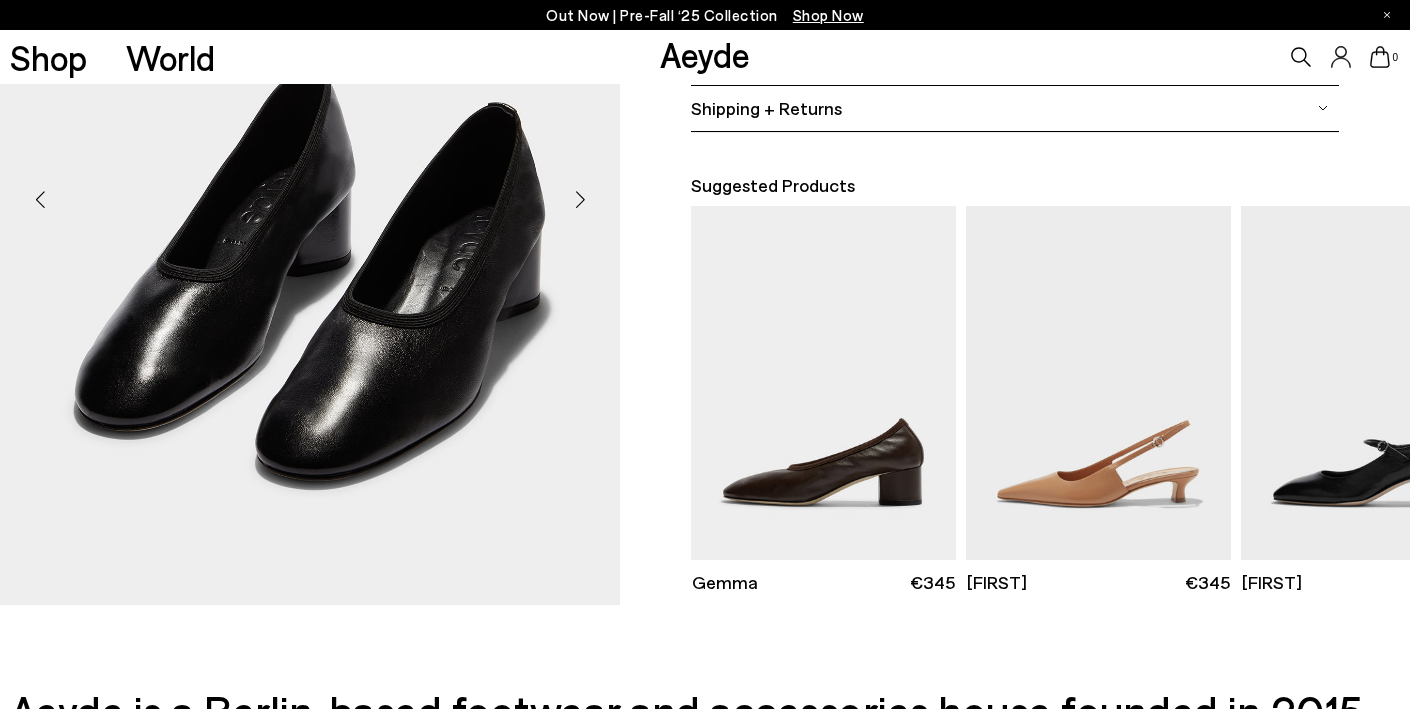 click at bounding box center [580, 200] 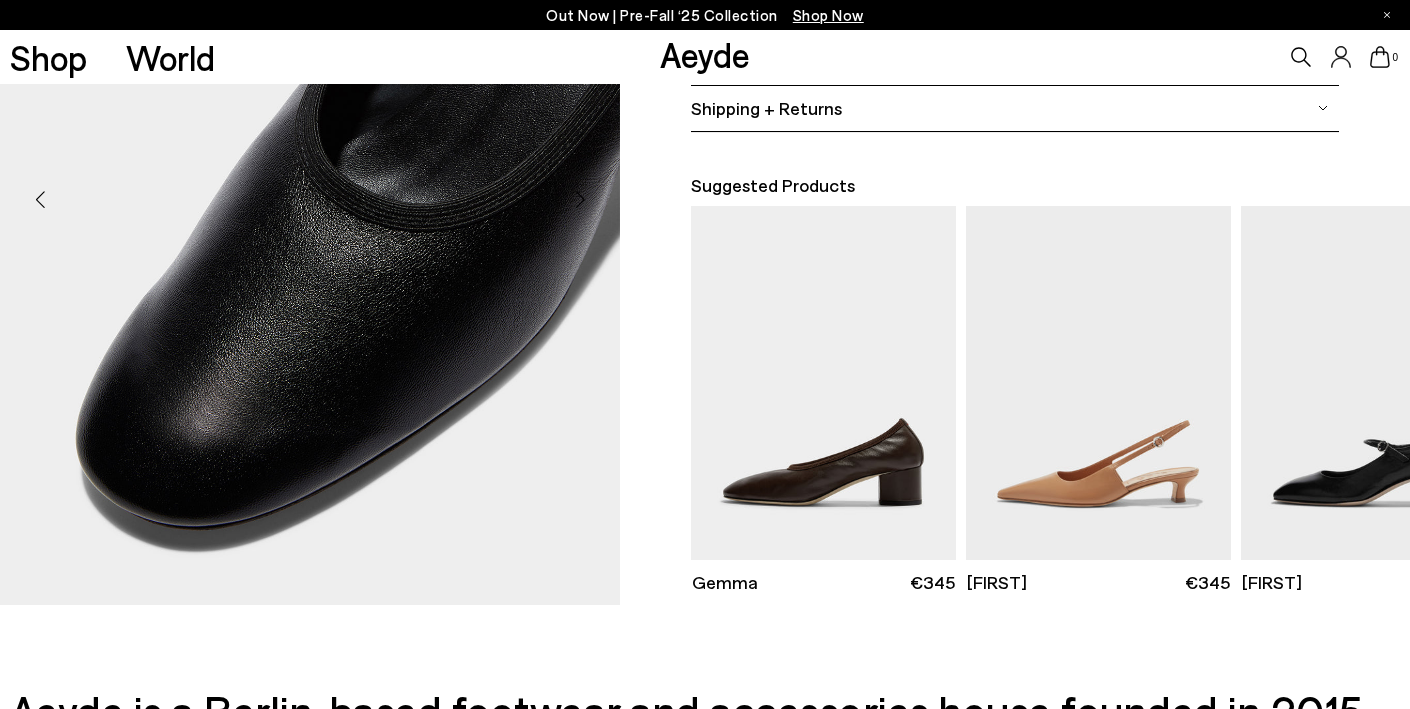 click at bounding box center [580, 200] 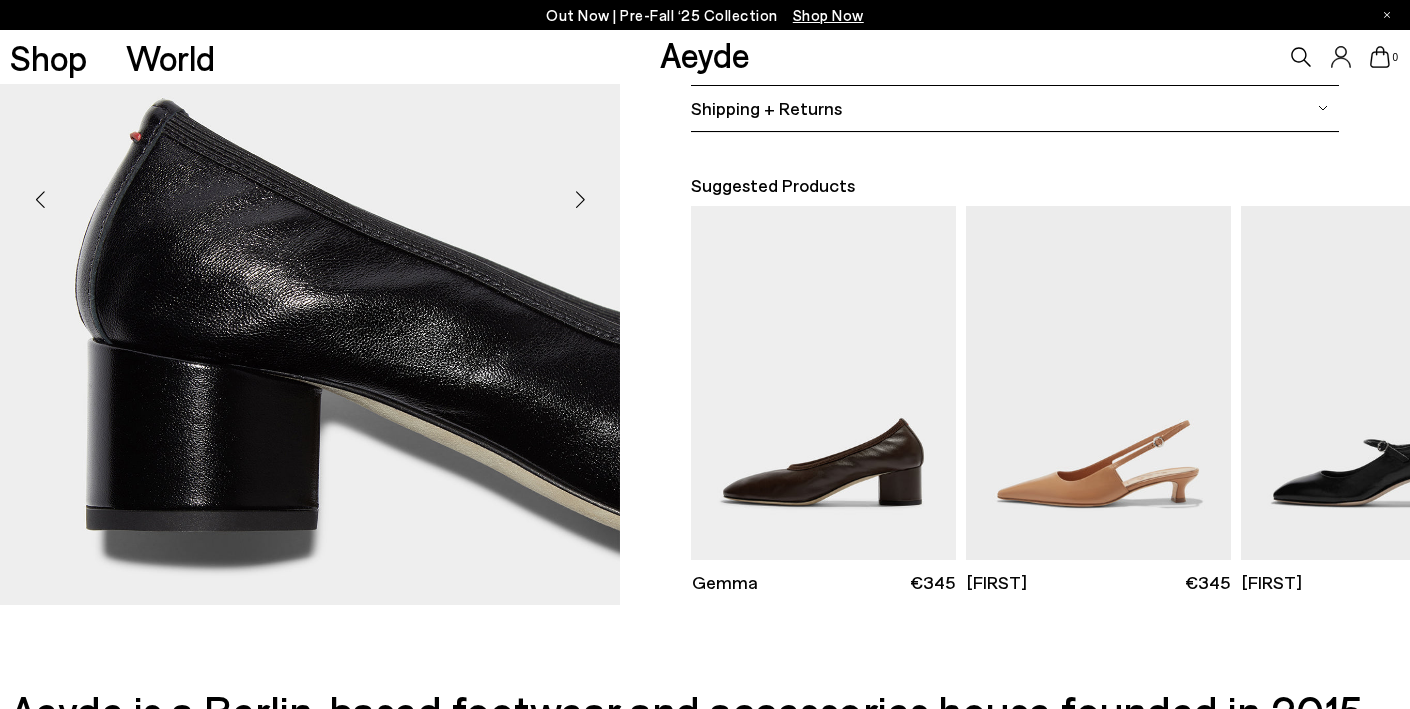 click at bounding box center (580, 200) 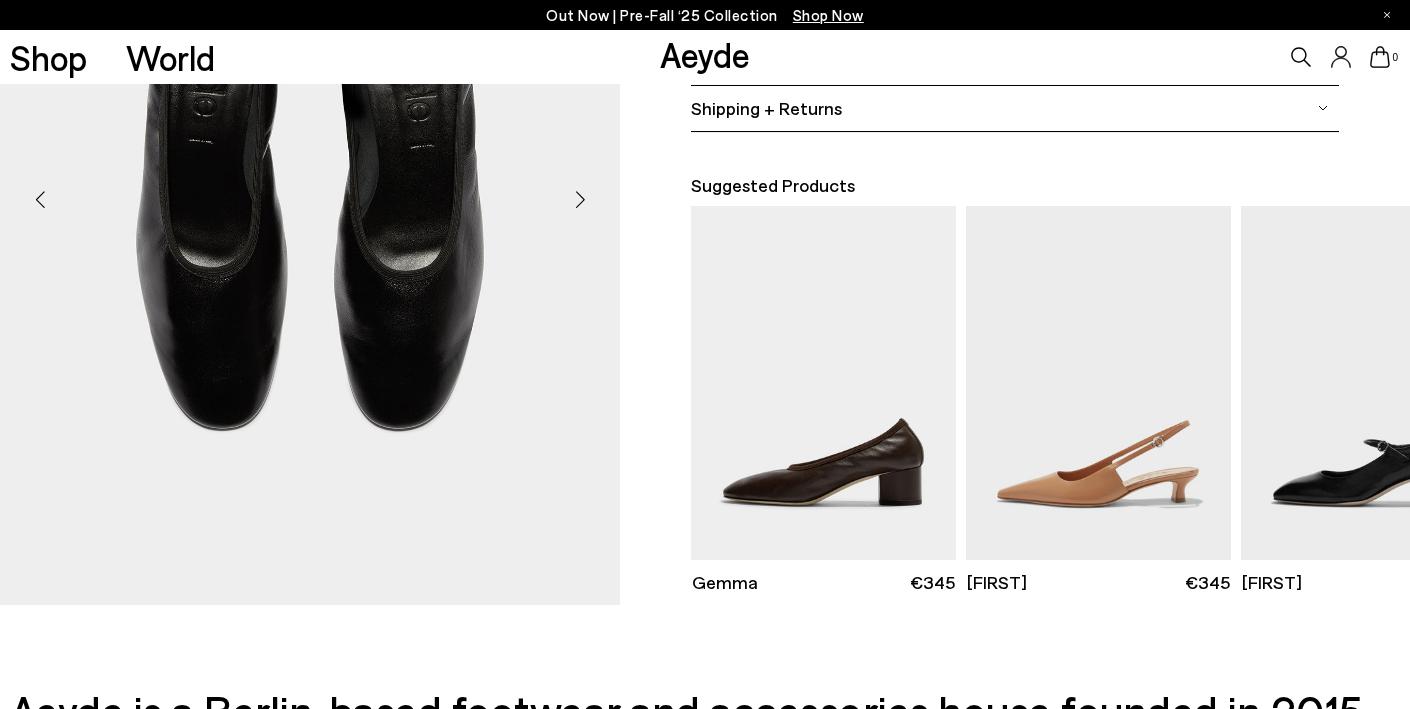 click at bounding box center [580, 200] 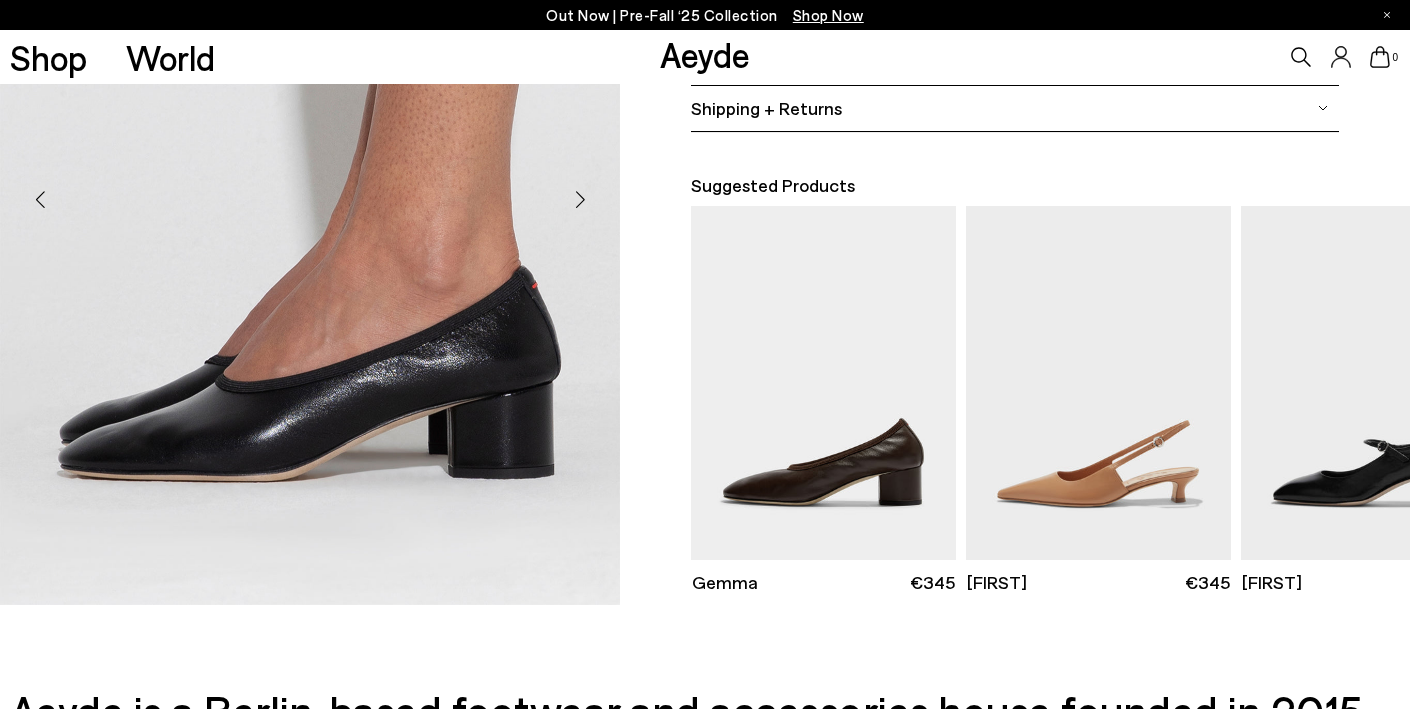 click at bounding box center (580, 200) 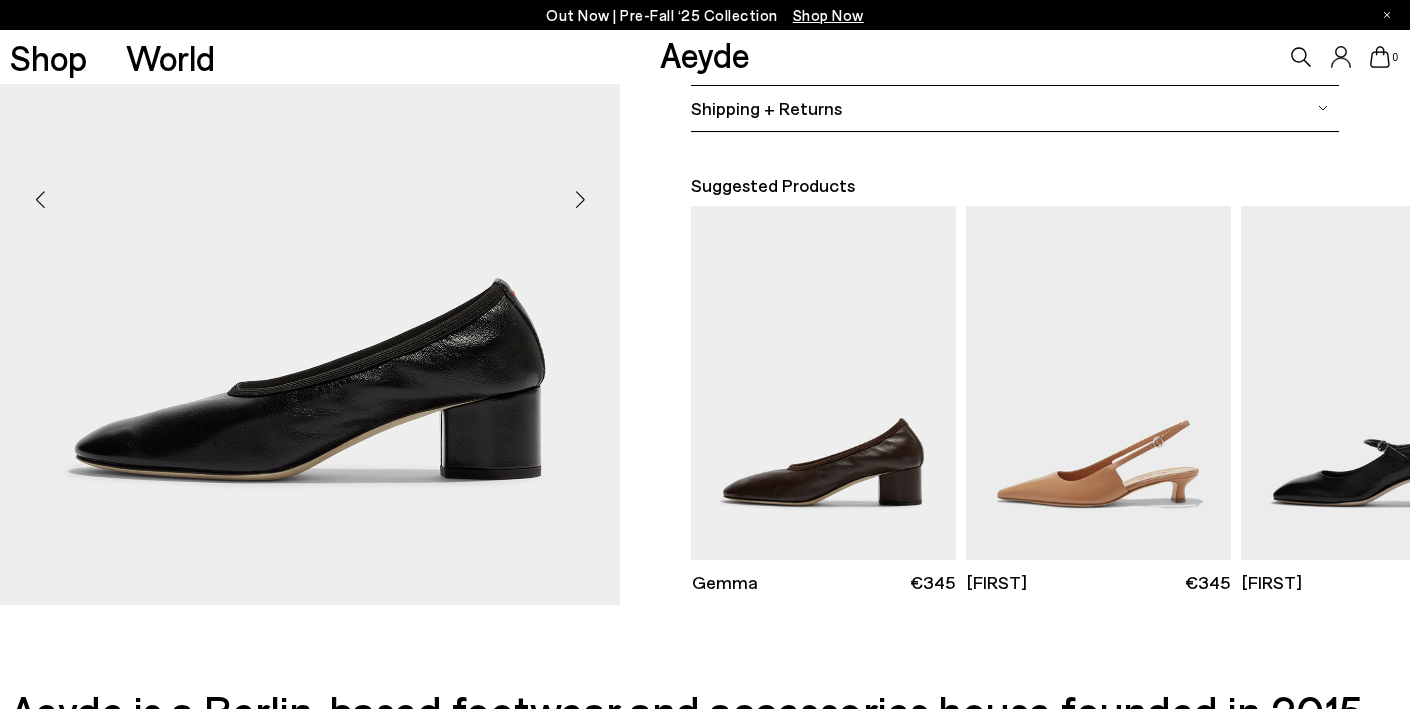 click at bounding box center [40, 200] 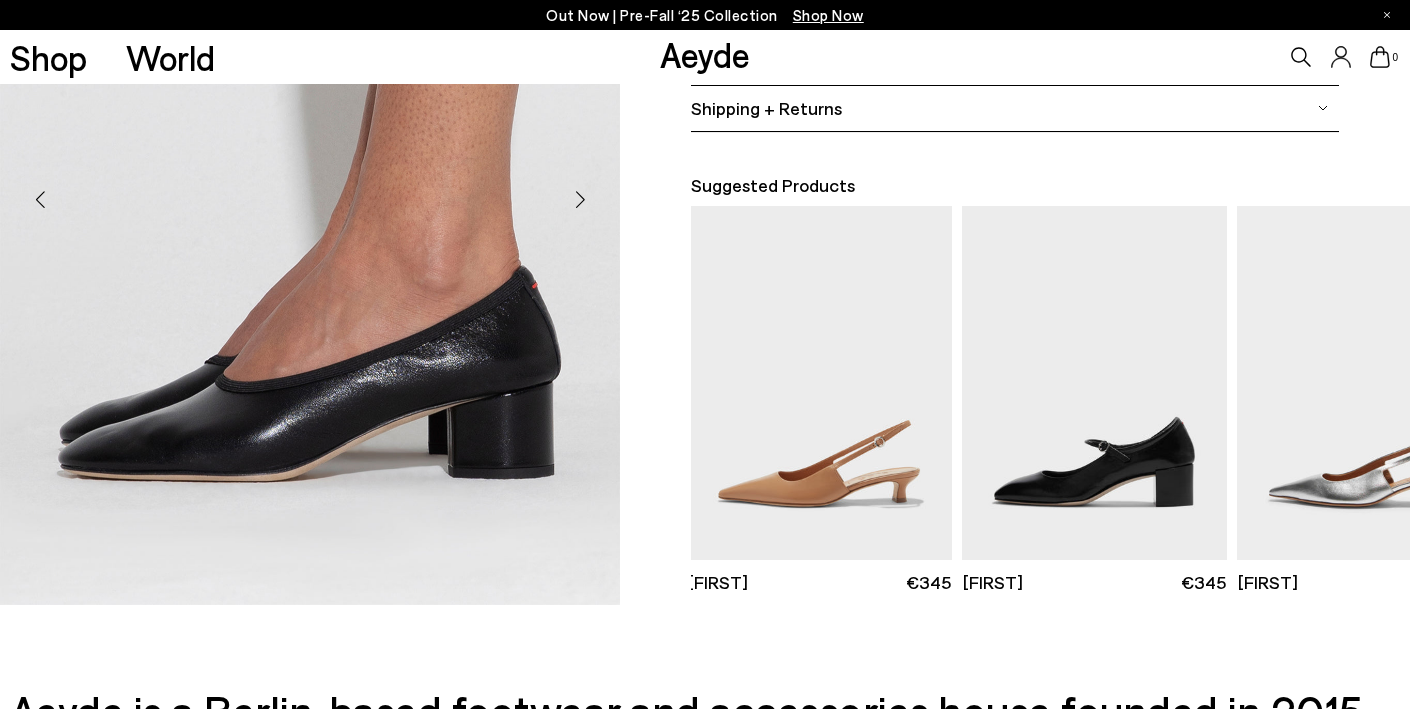 scroll, scrollTop: 0, scrollLeft: 371, axis: horizontal 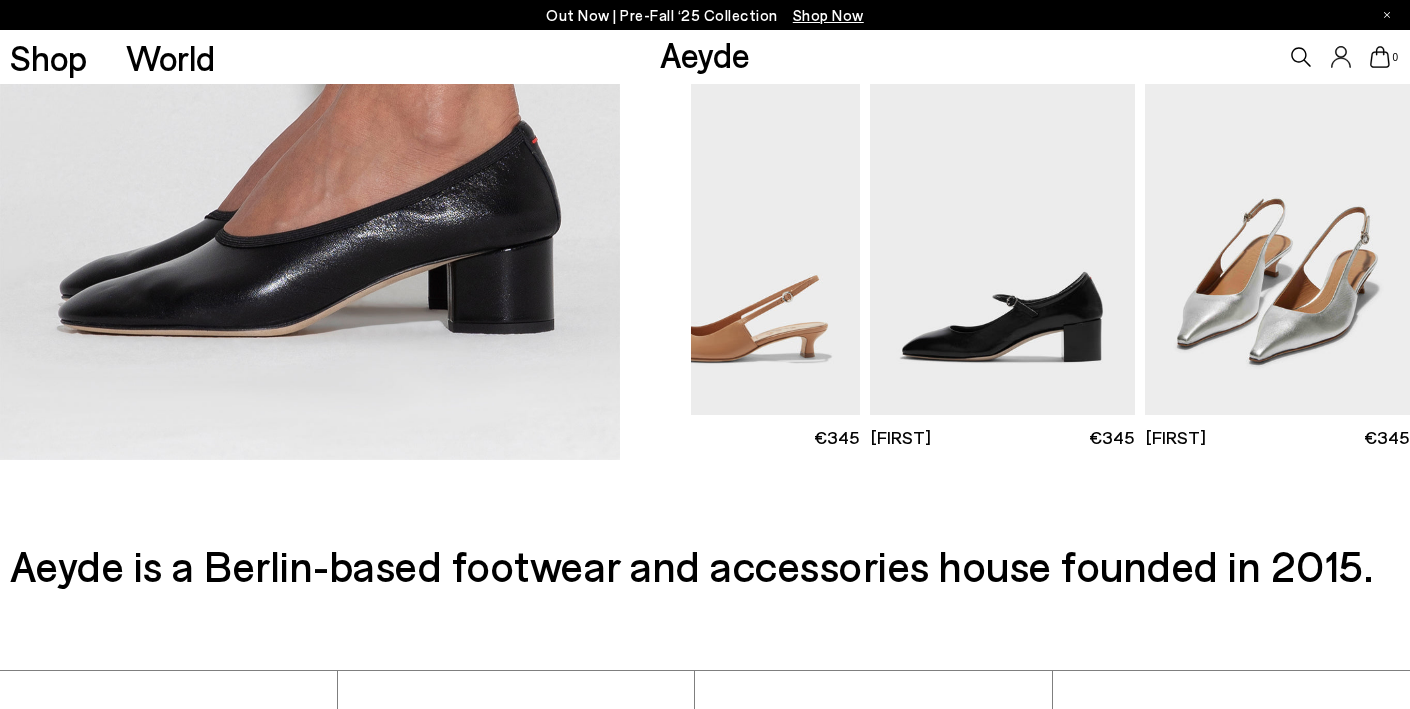 click at bounding box center [1277, 237] 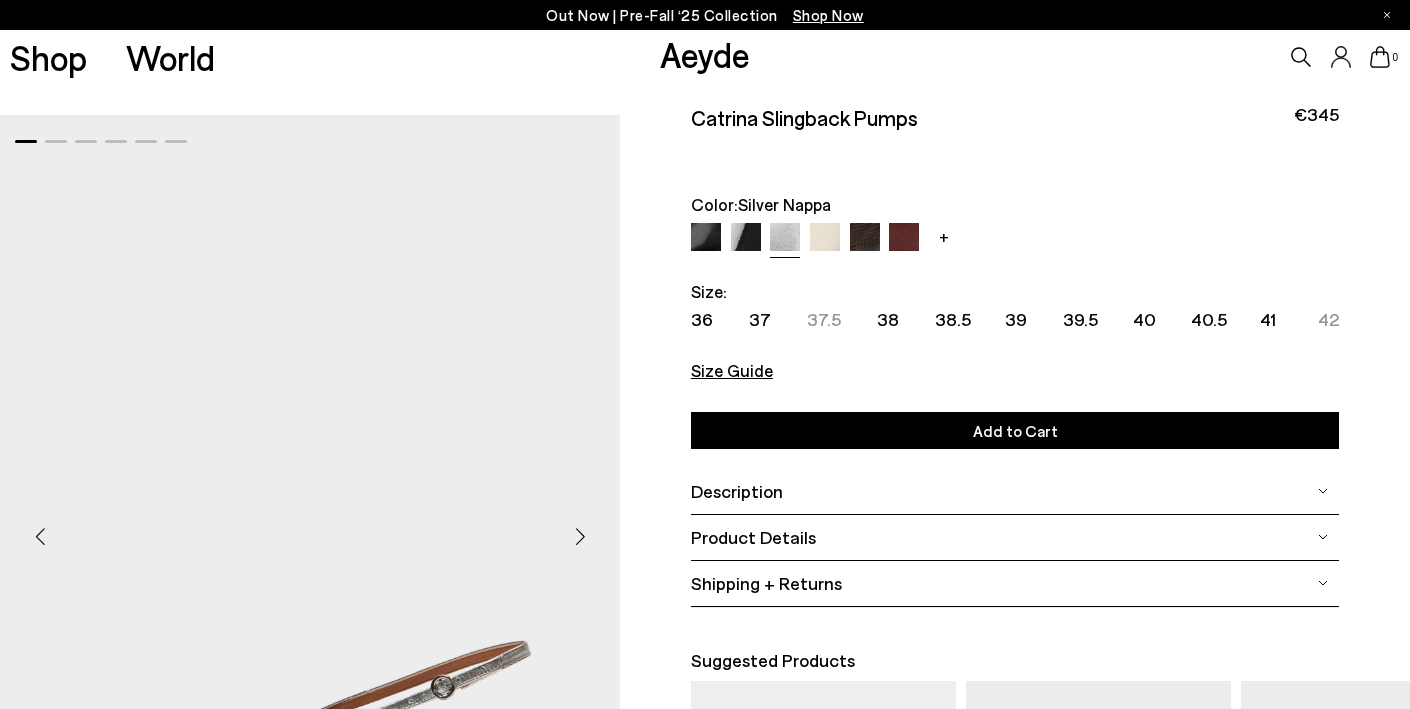 scroll, scrollTop: 17, scrollLeft: 0, axis: vertical 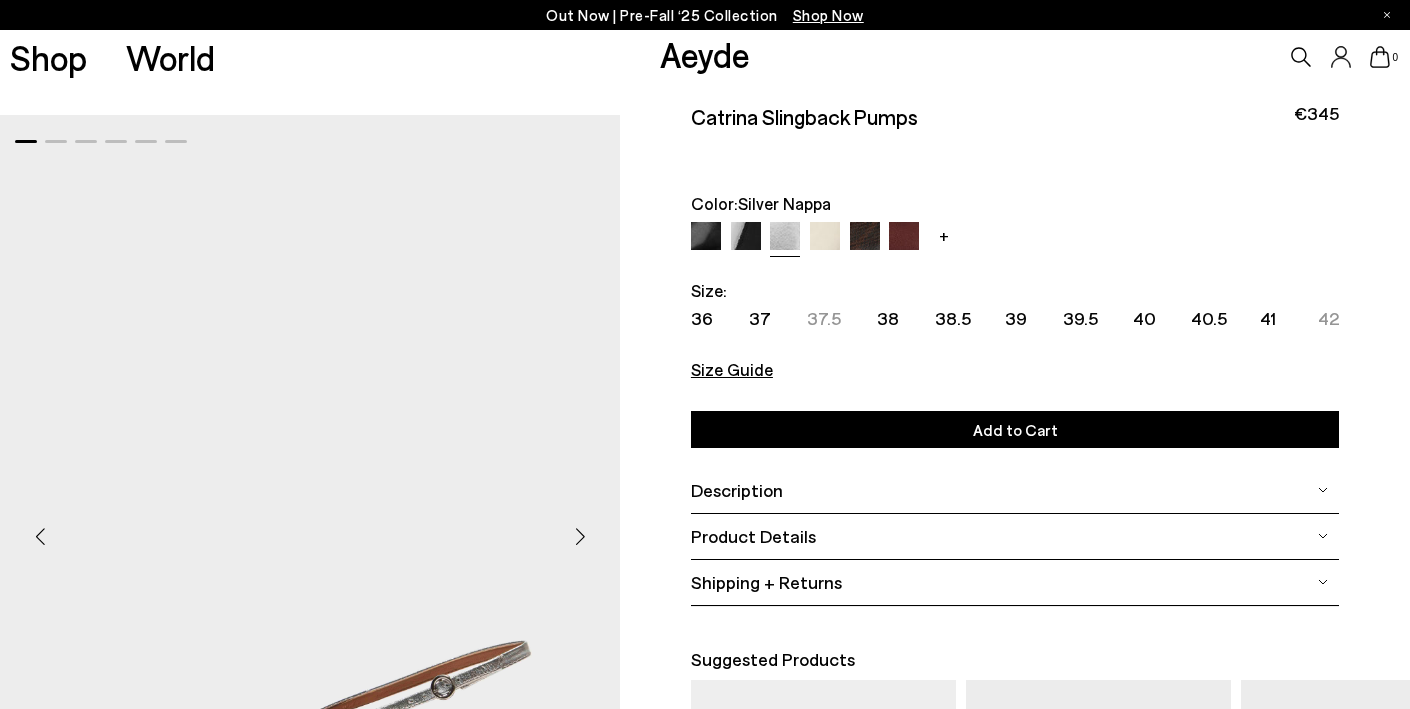 click on "Description" at bounding box center [737, 490] 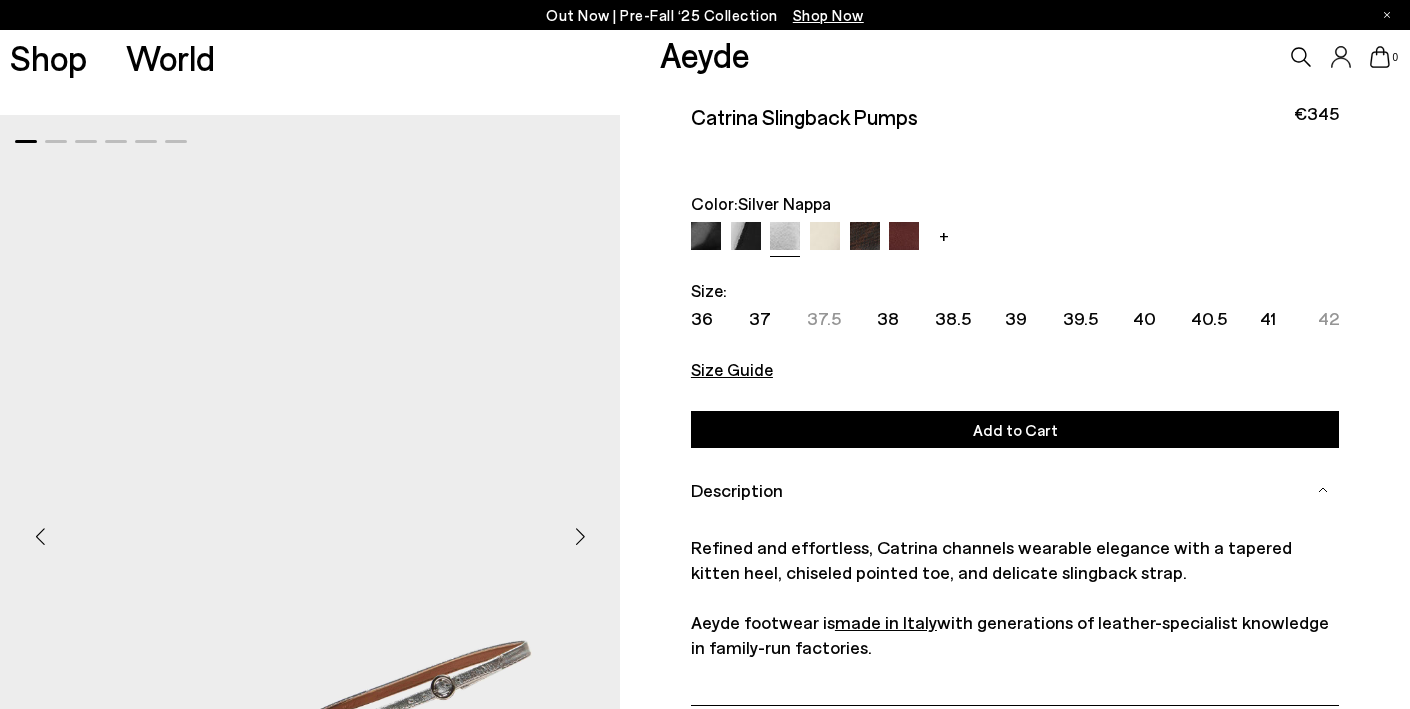 scroll, scrollTop: 157, scrollLeft: 0, axis: vertical 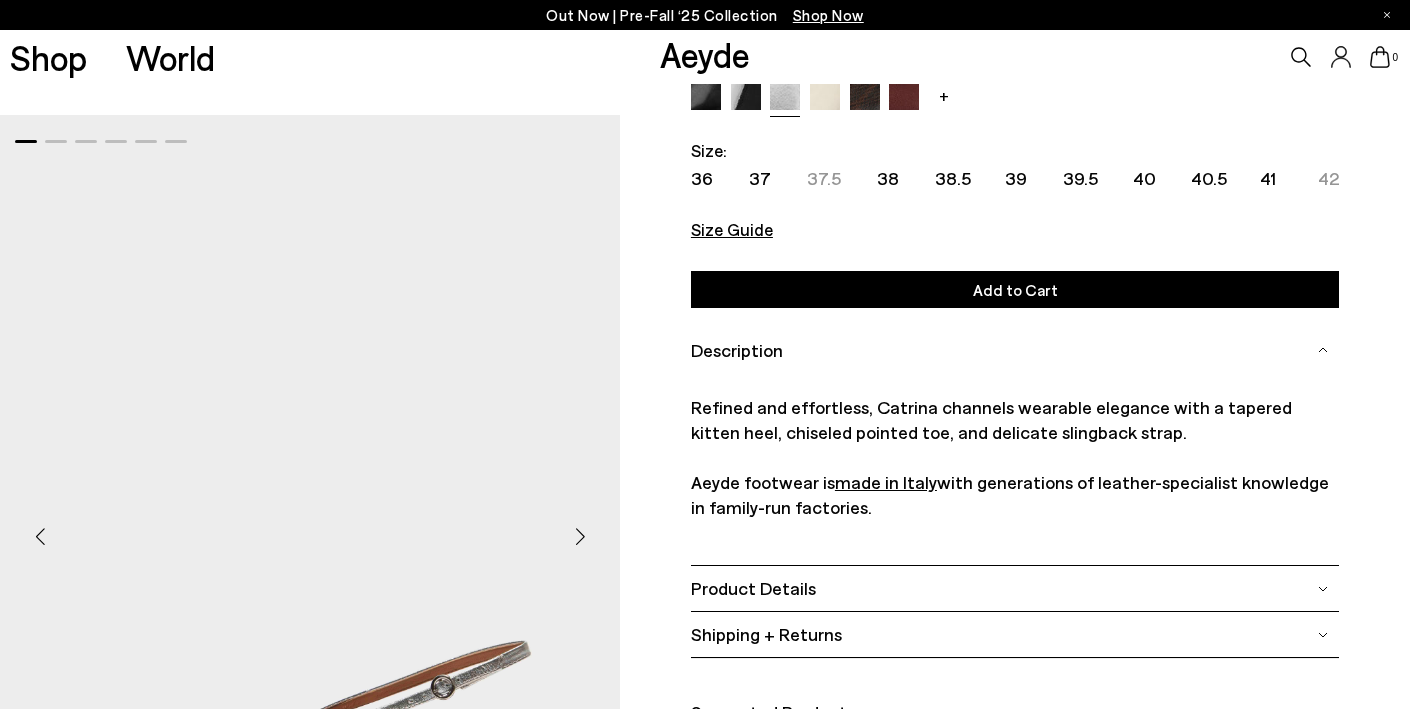 click on "Product Details" at bounding box center (753, 588) 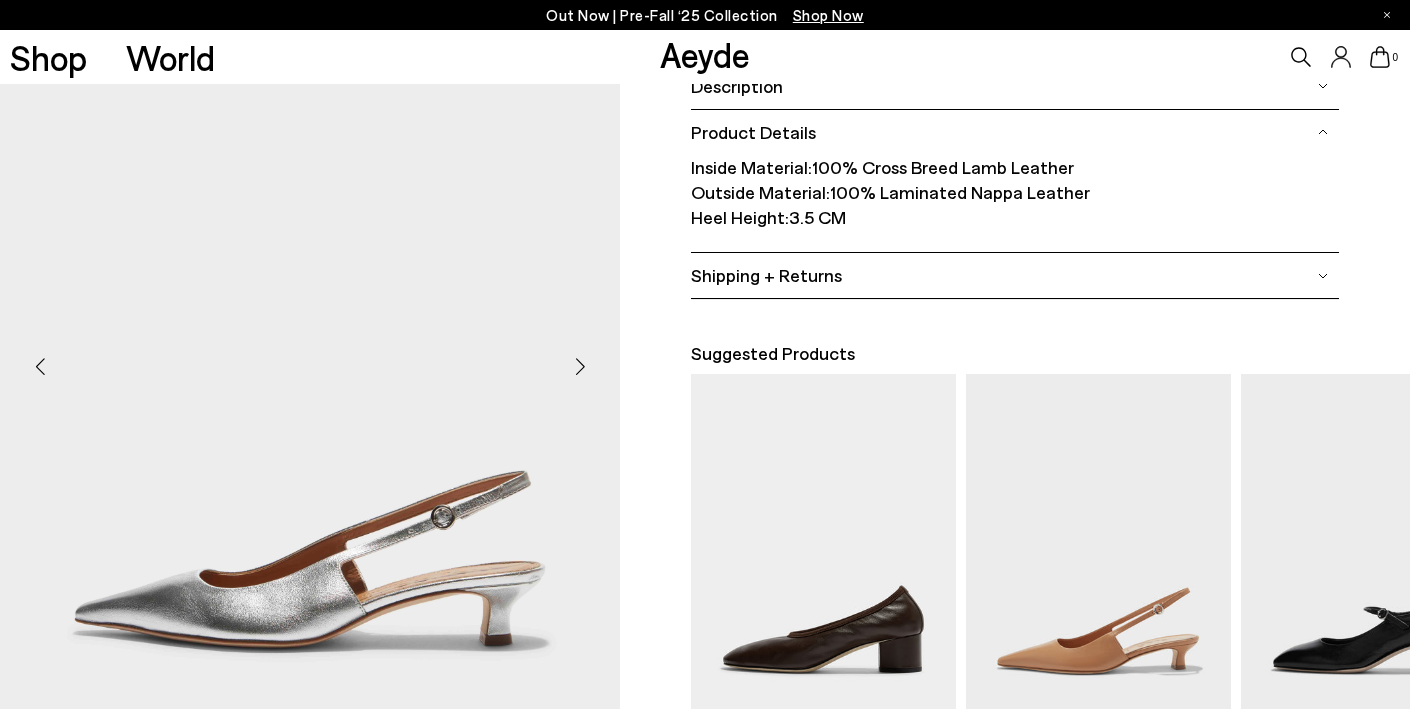 scroll, scrollTop: 576, scrollLeft: 0, axis: vertical 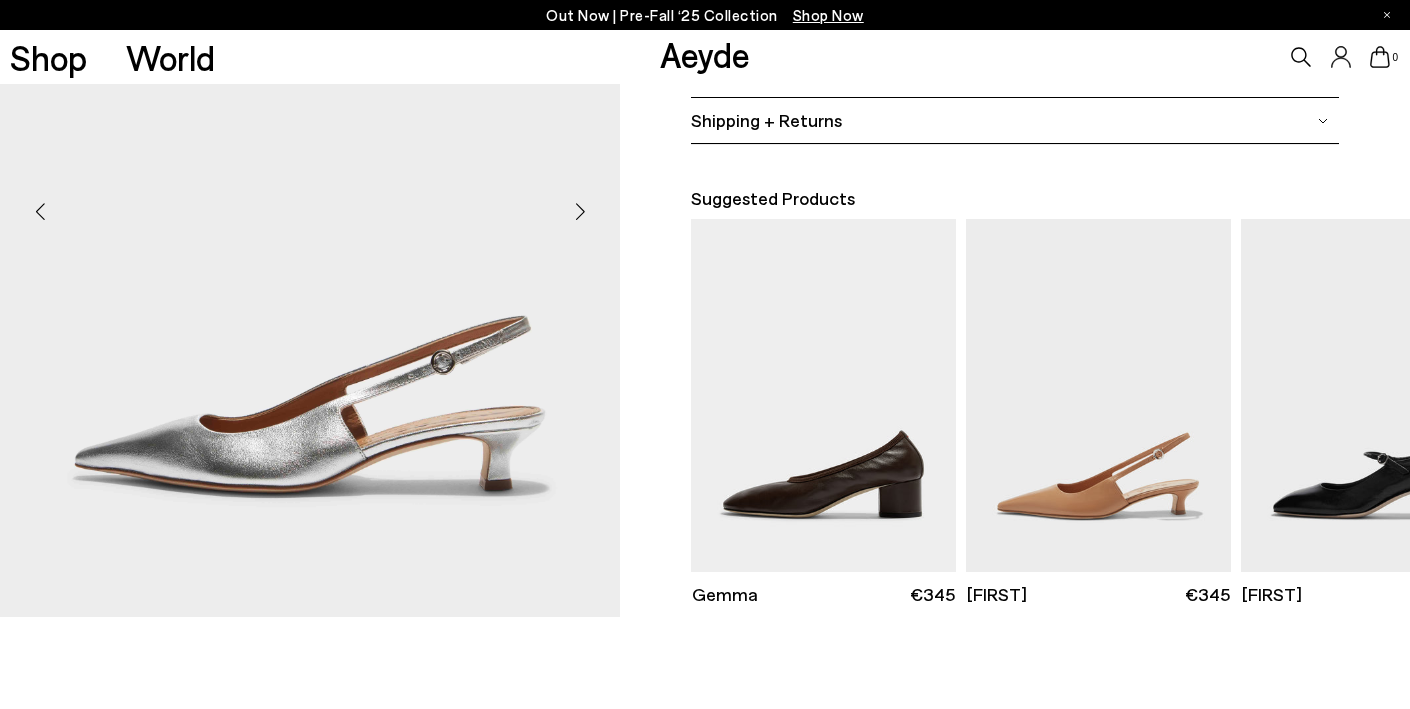 click at bounding box center [580, 212] 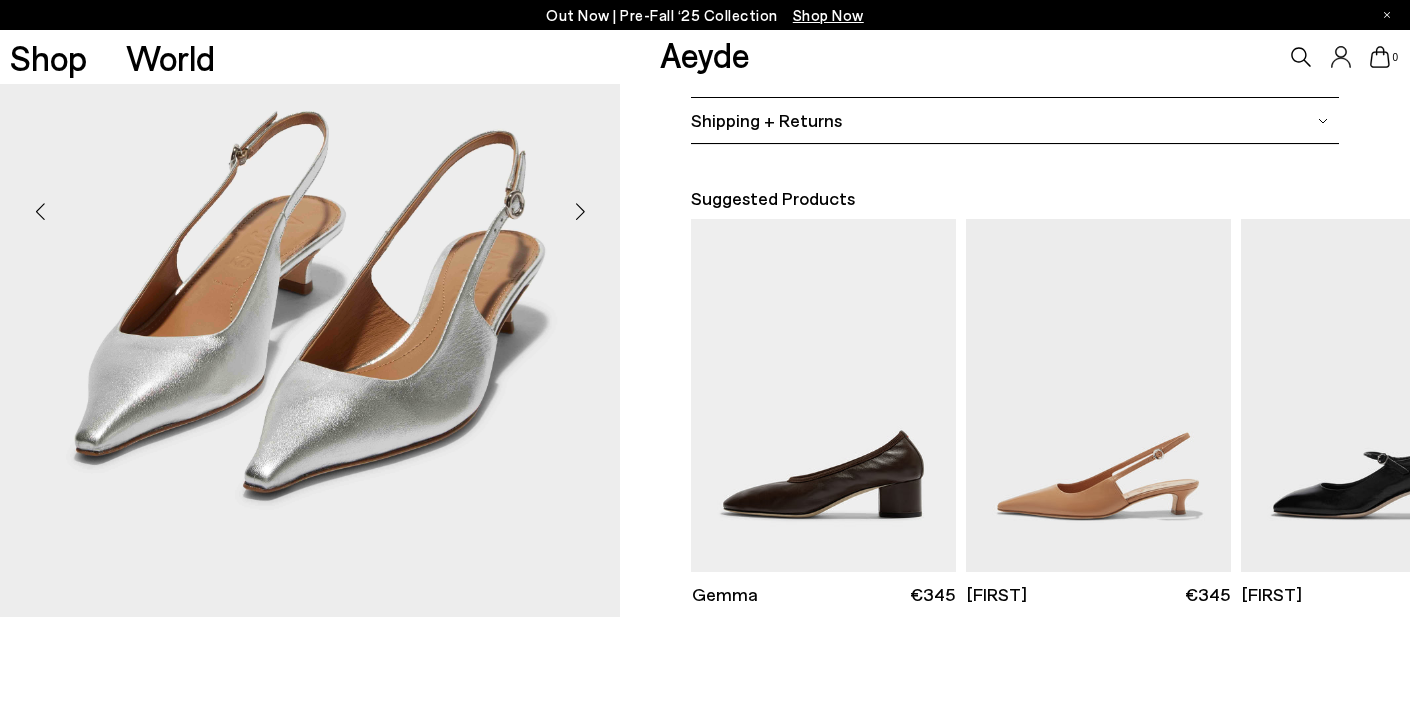 click at bounding box center [580, 212] 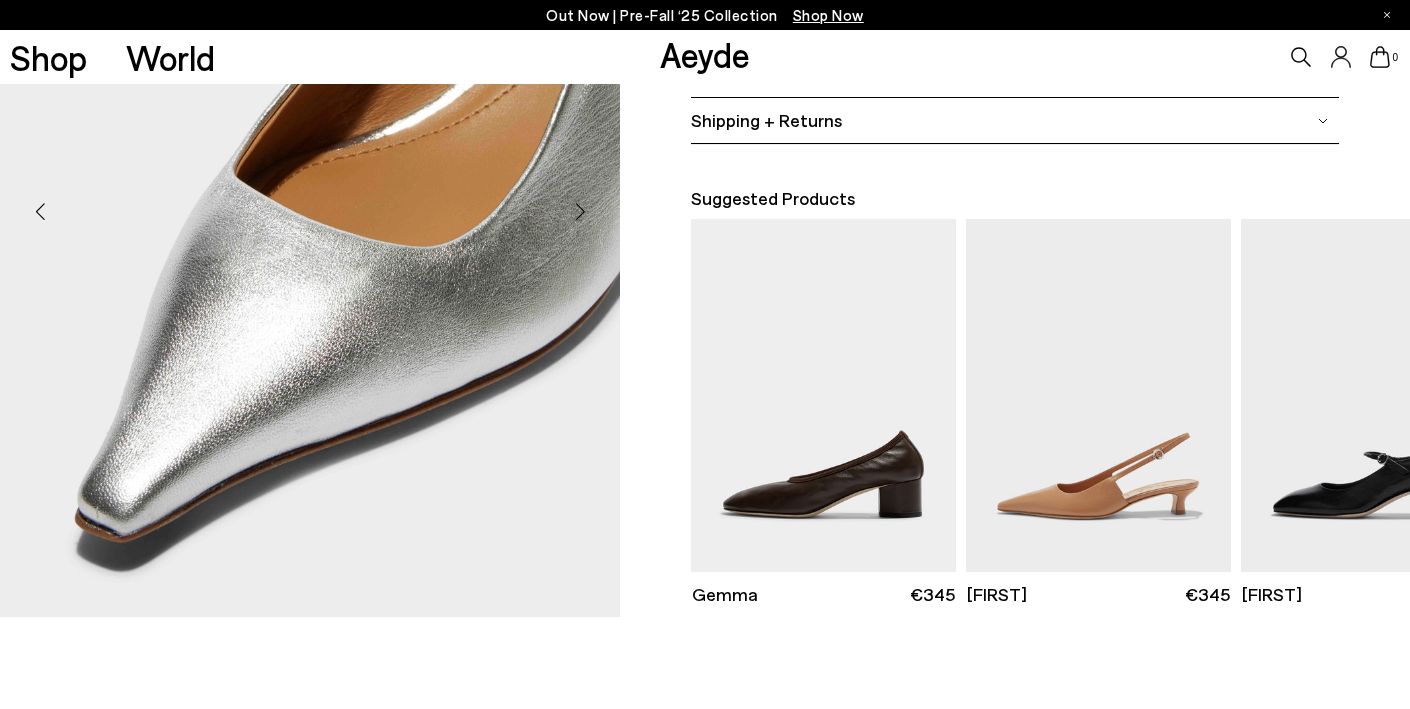 click at bounding box center [580, 212] 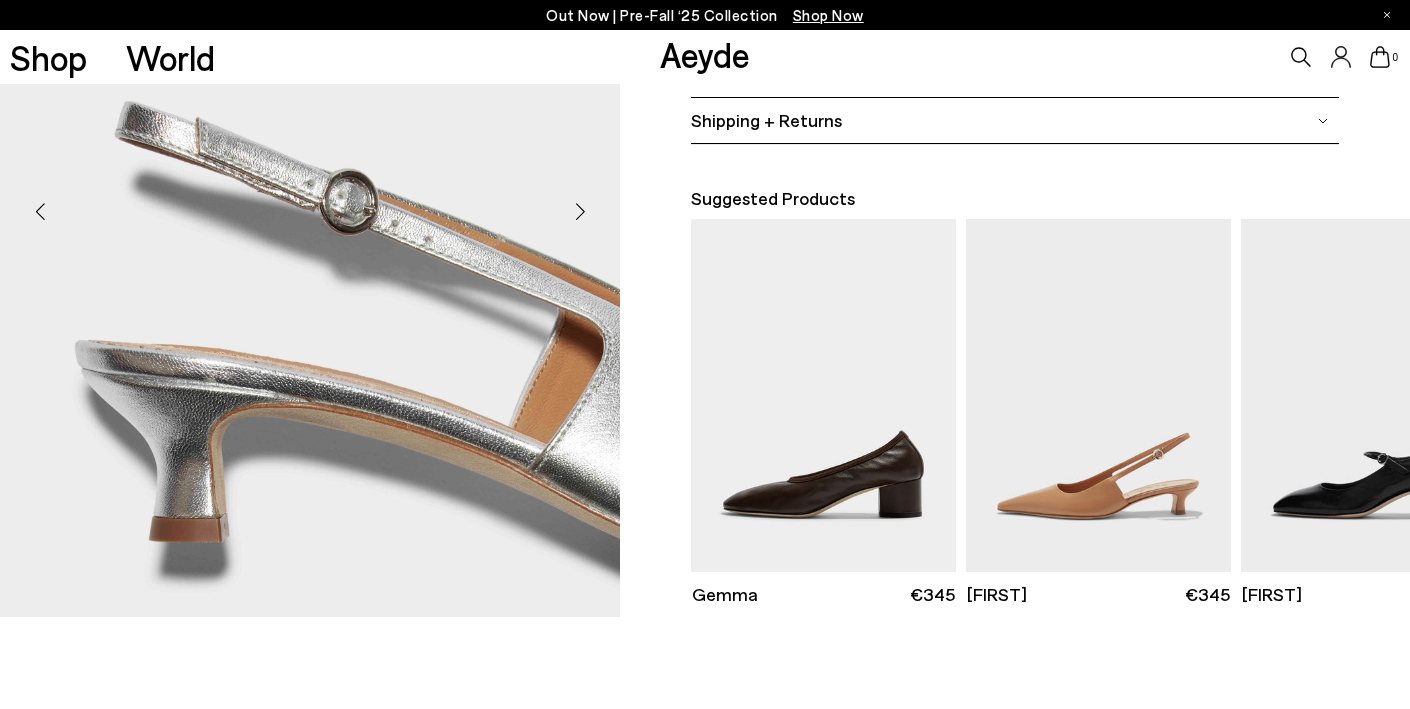 click at bounding box center [580, 212] 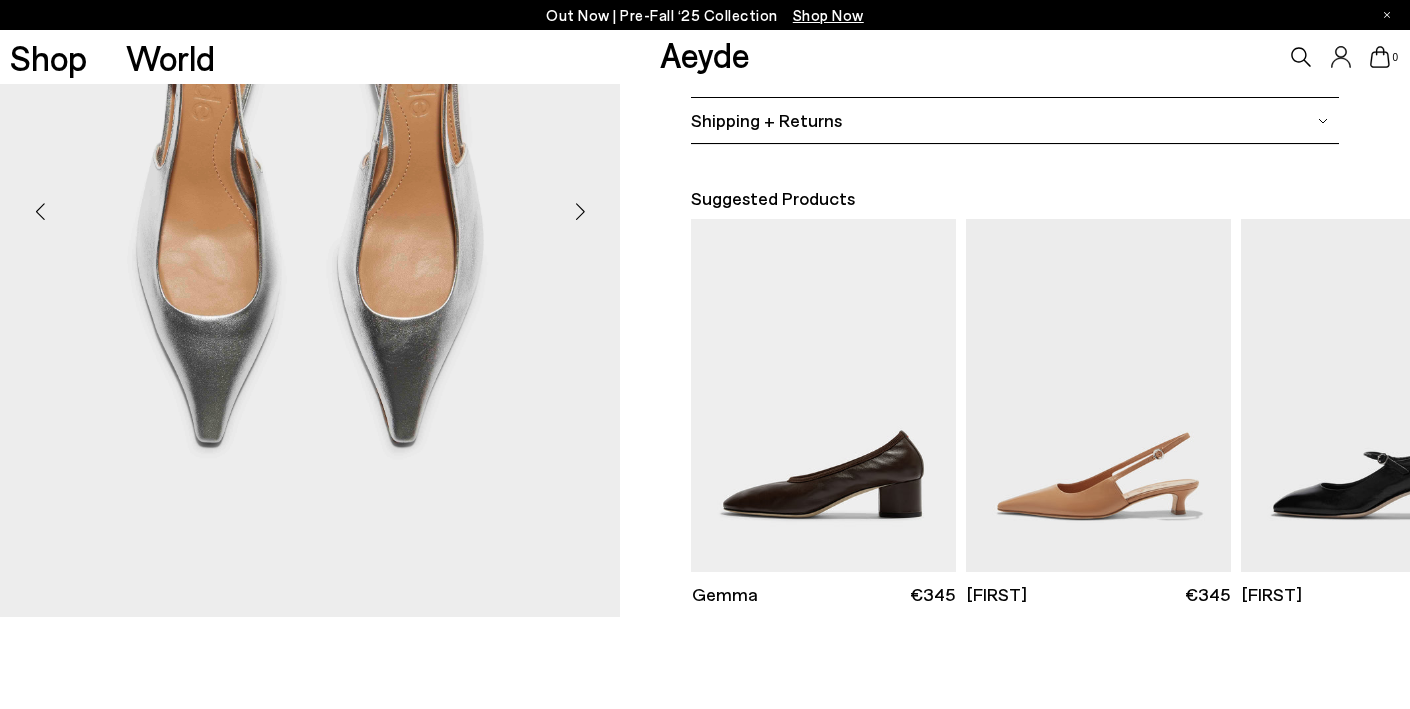 click at bounding box center (580, 212) 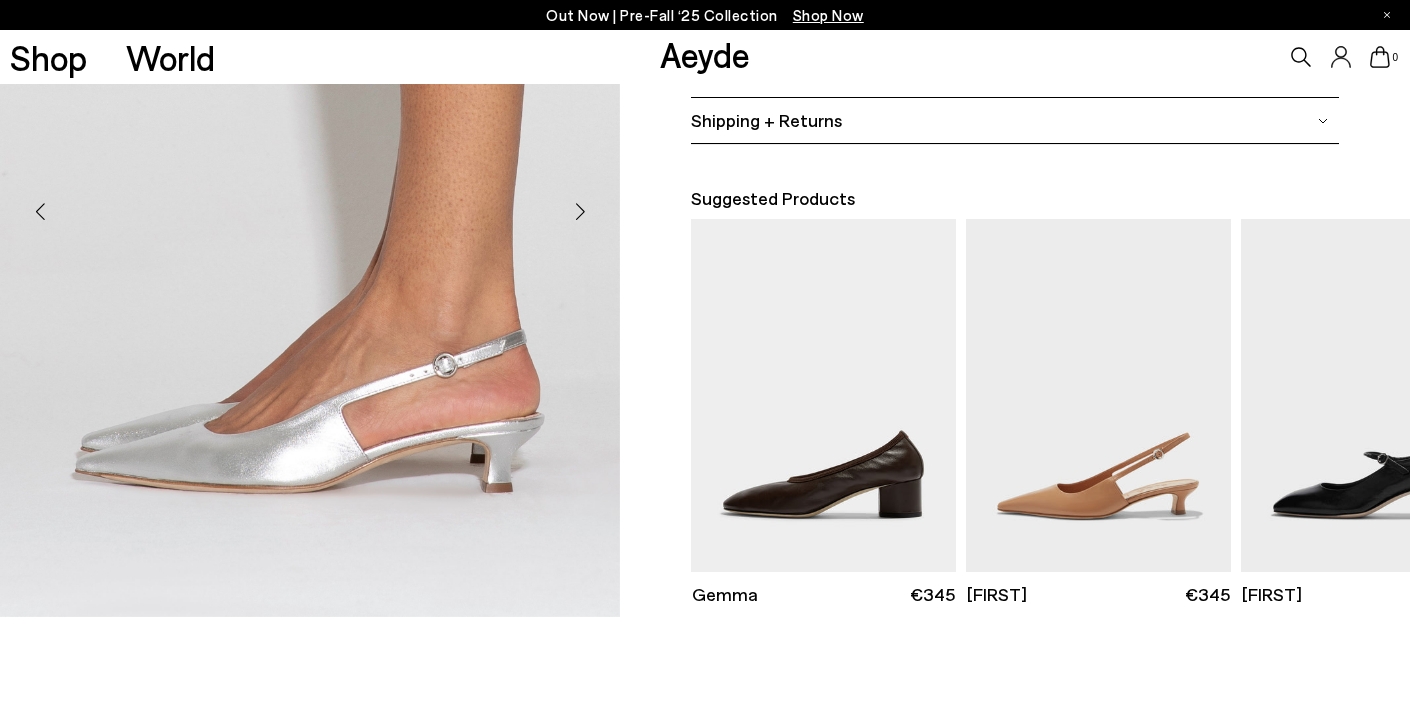 click at bounding box center [580, 212] 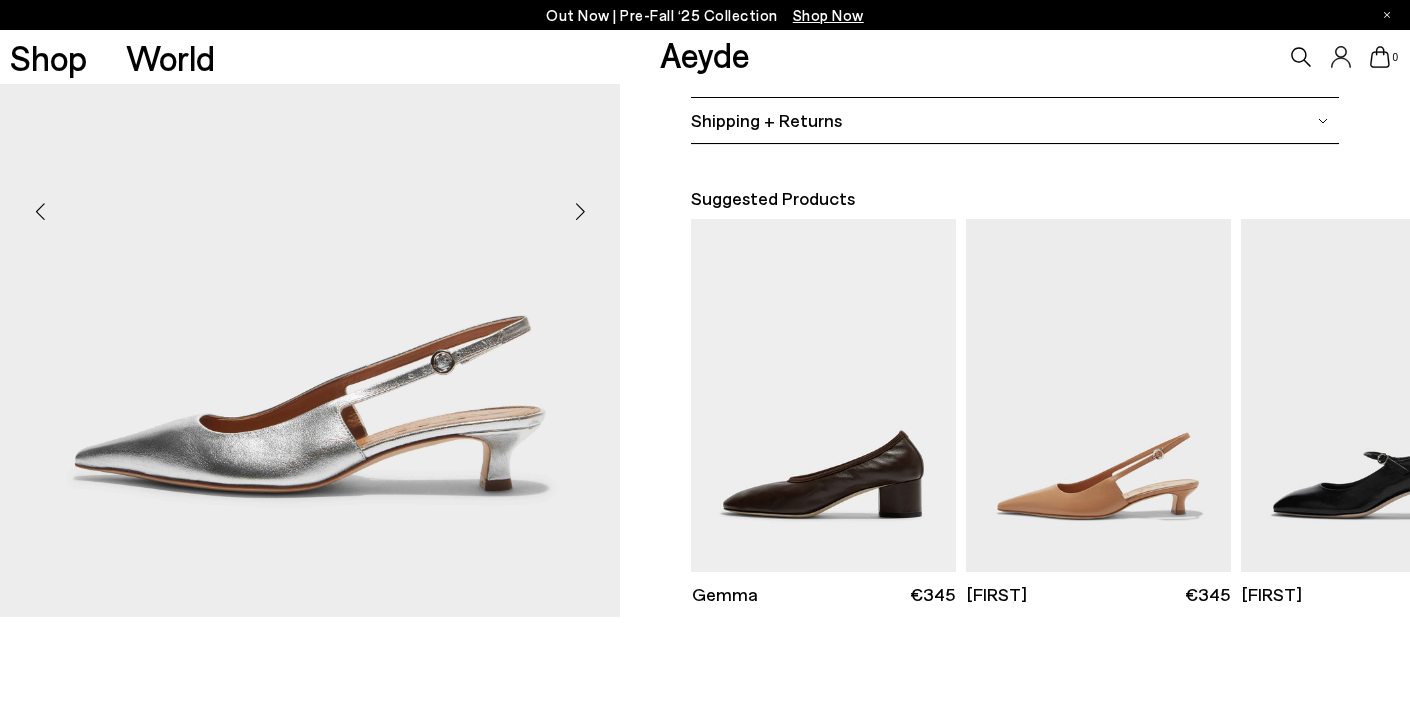click at bounding box center [40, 212] 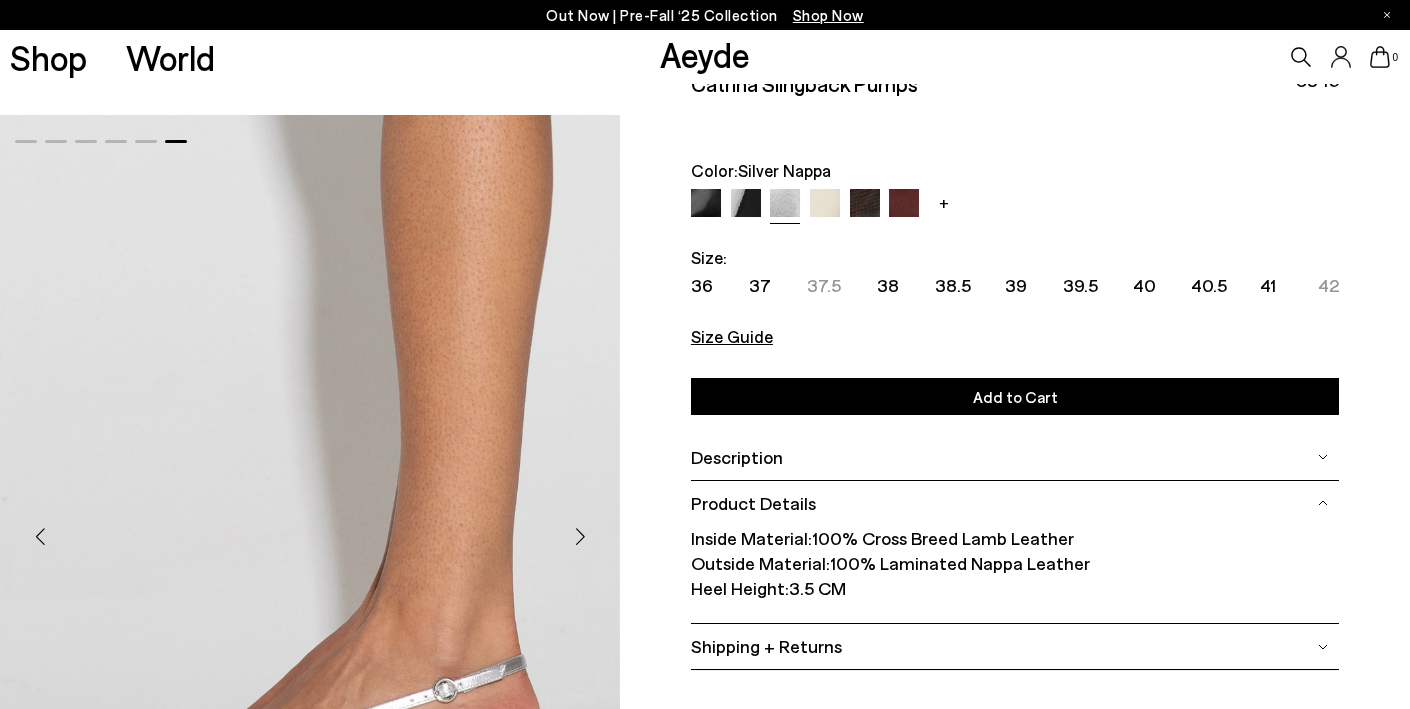 scroll, scrollTop: 0, scrollLeft: 0, axis: both 